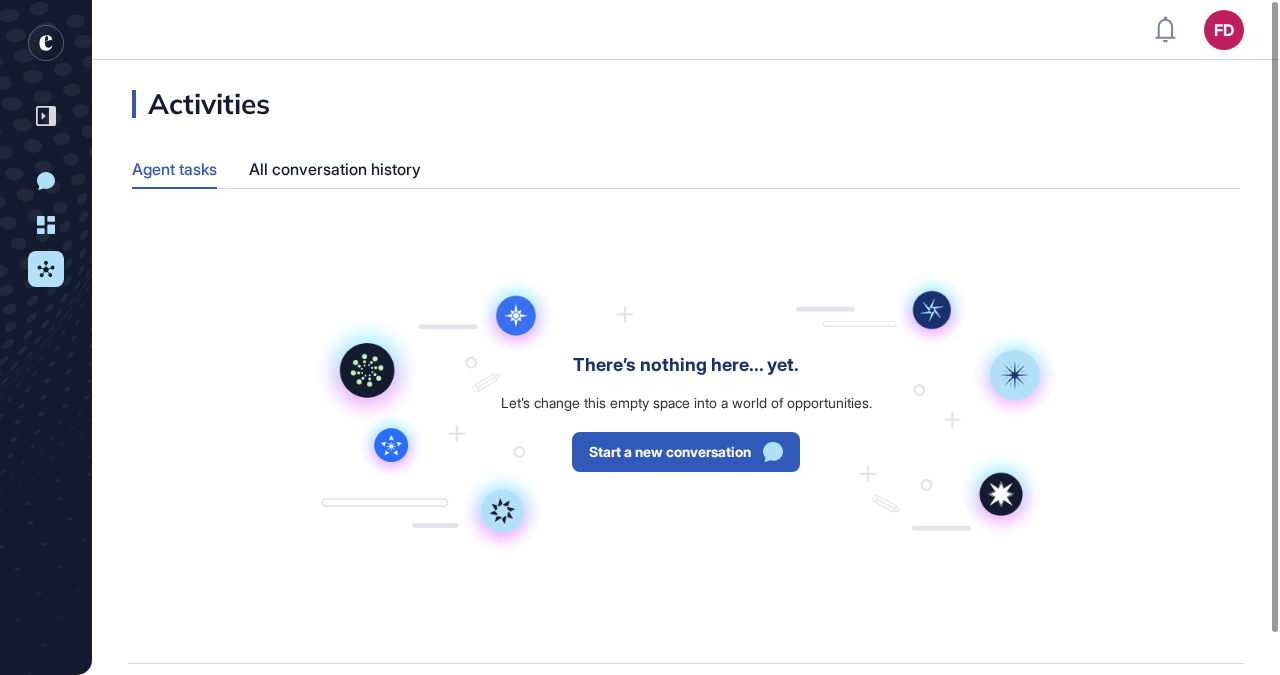 scroll, scrollTop: 0, scrollLeft: 0, axis: both 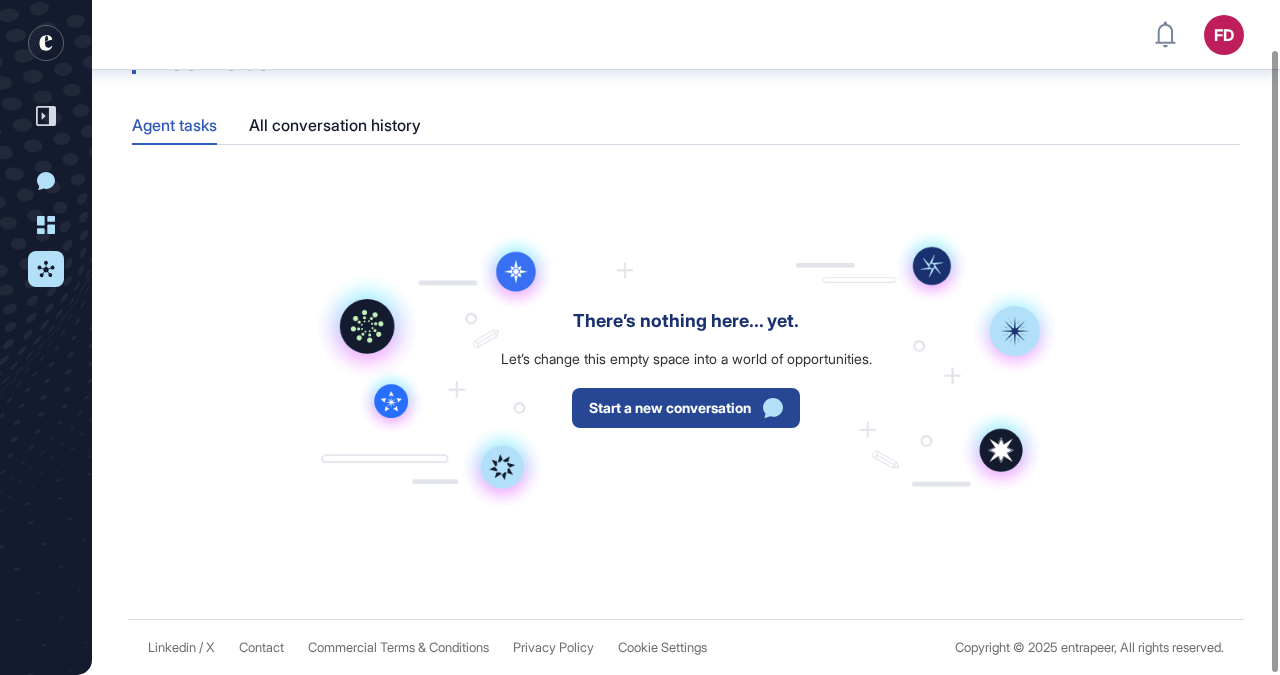 click on "Start a new conversation" 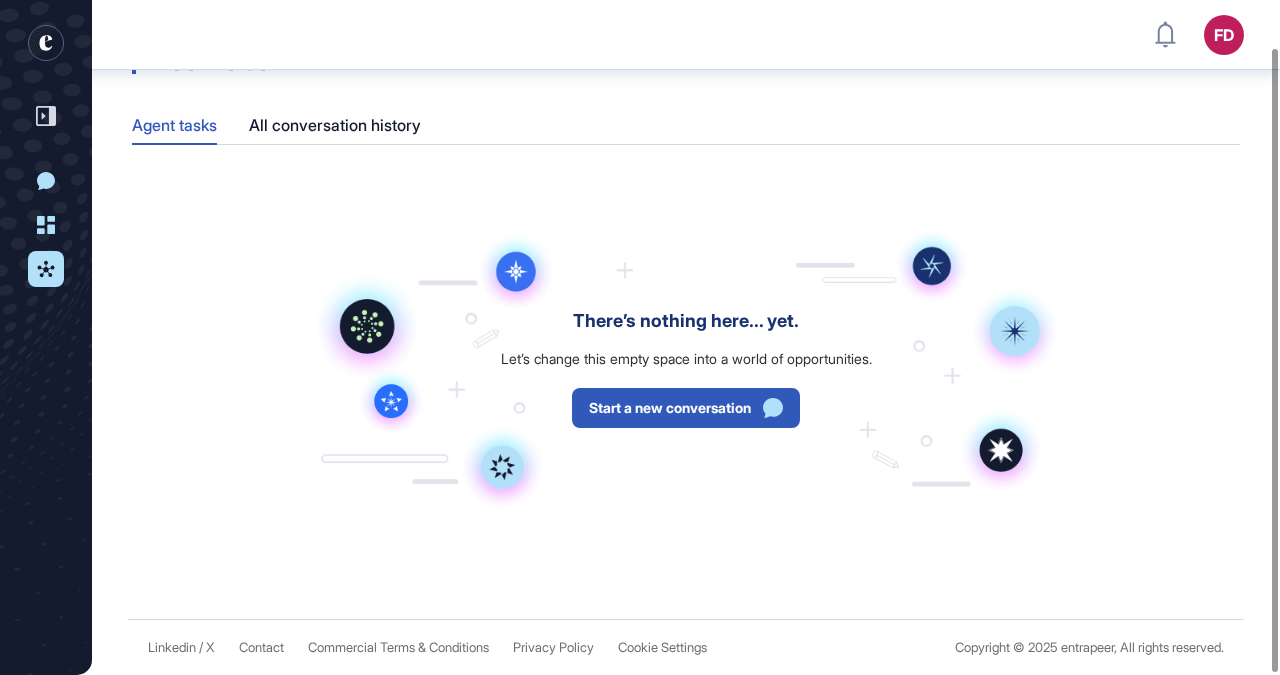 scroll, scrollTop: 51, scrollLeft: 0, axis: vertical 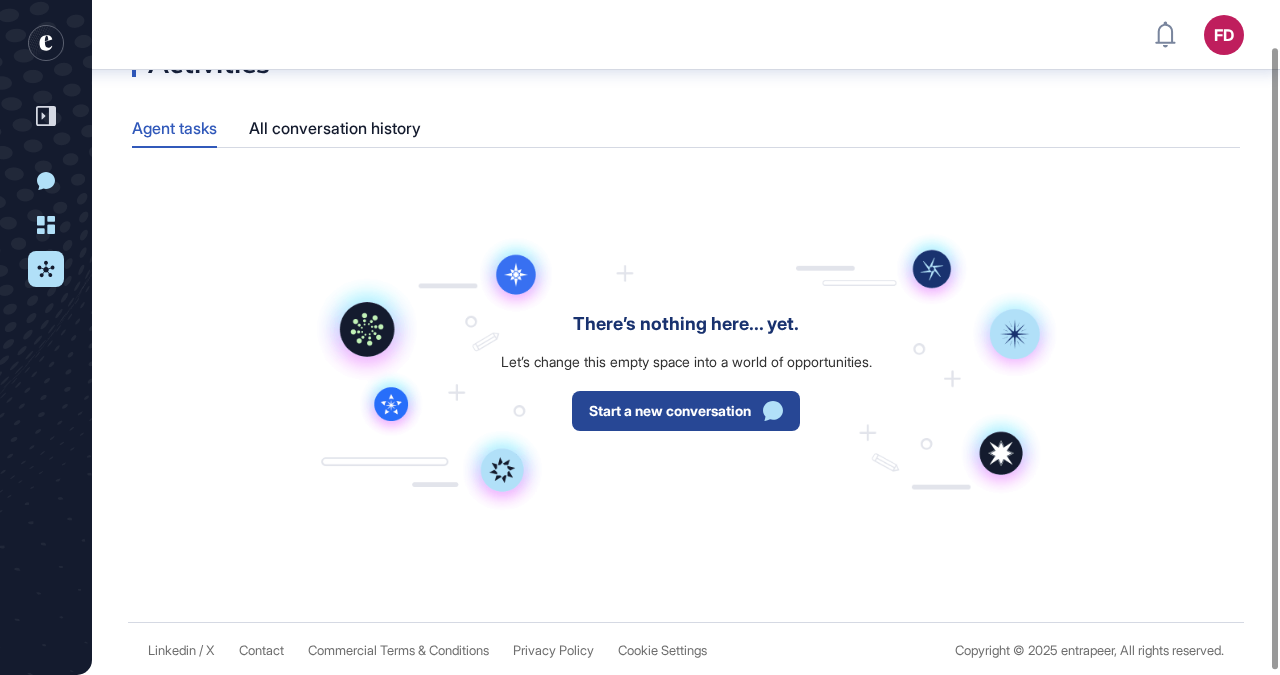 click on "Start a new conversation" 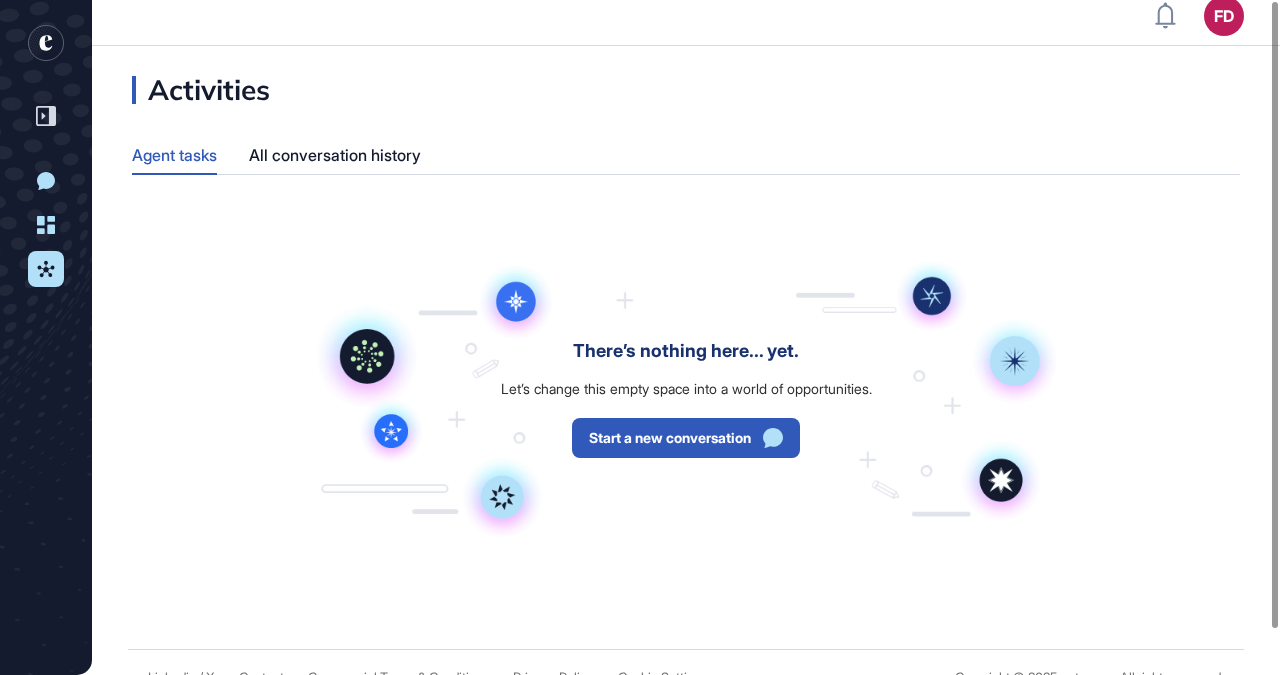 scroll, scrollTop: 0, scrollLeft: 0, axis: both 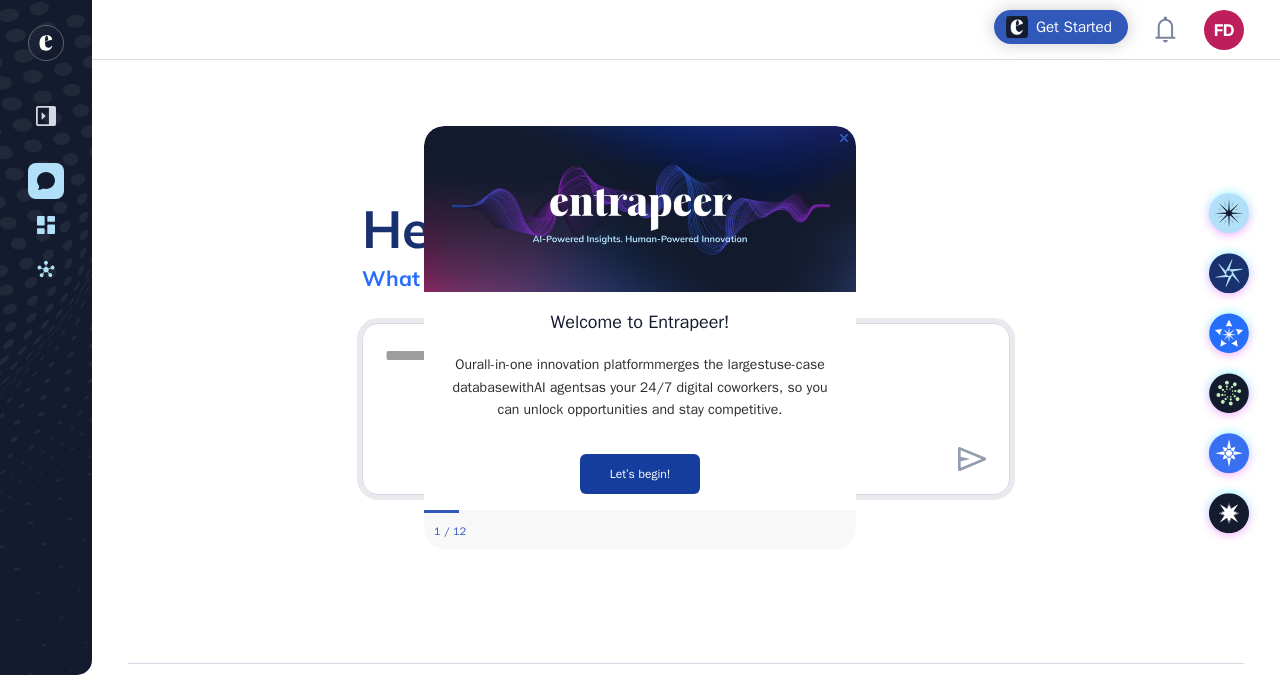 click on "Let’s begin!" at bounding box center (640, 474) 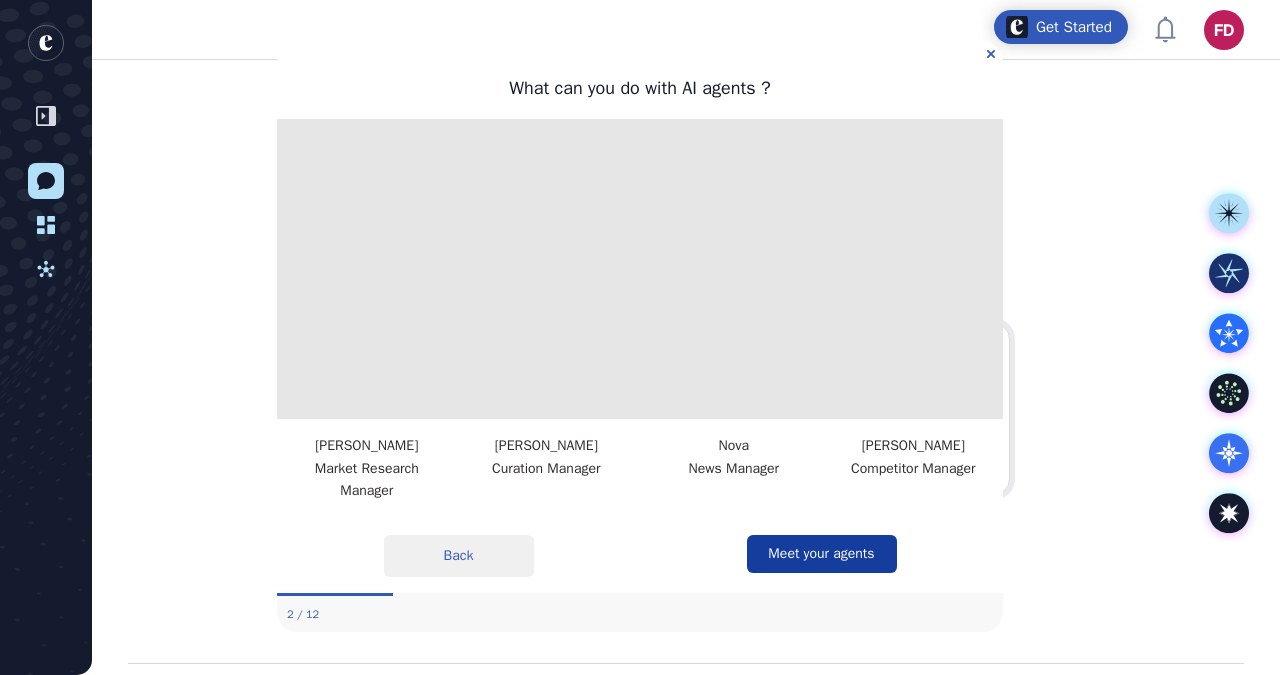 click on "Meet your agents" at bounding box center (822, 554) 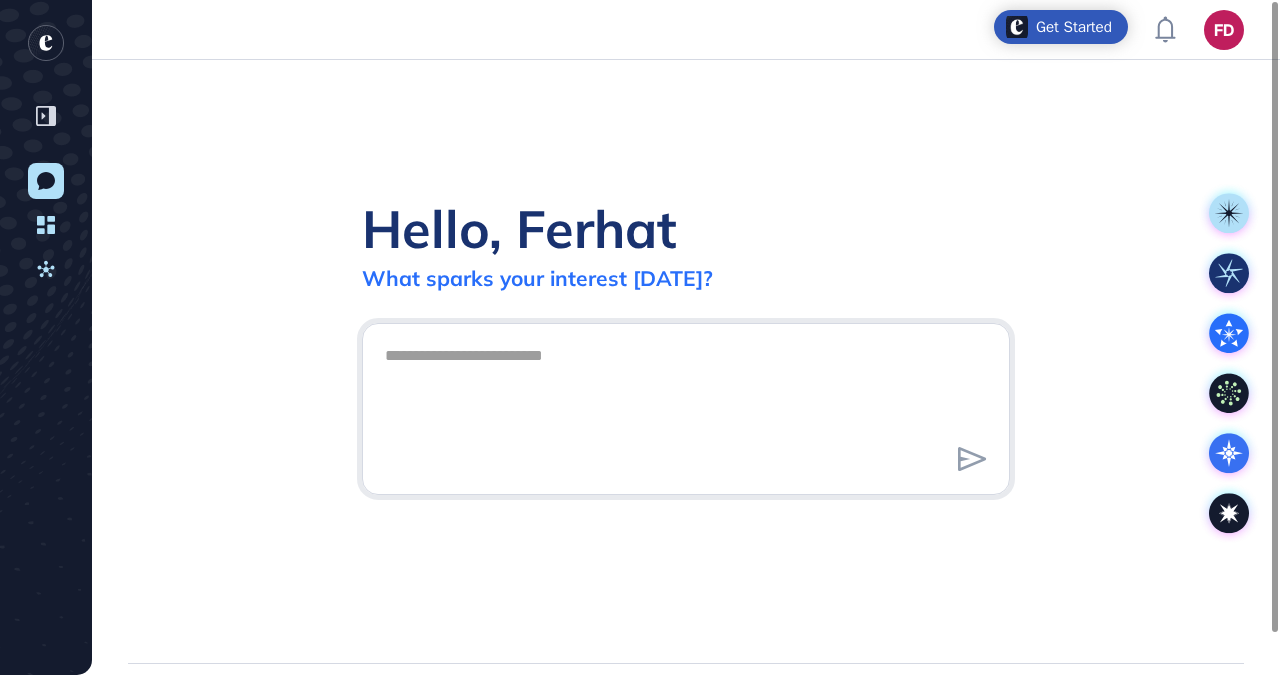 scroll, scrollTop: 0, scrollLeft: 0, axis: both 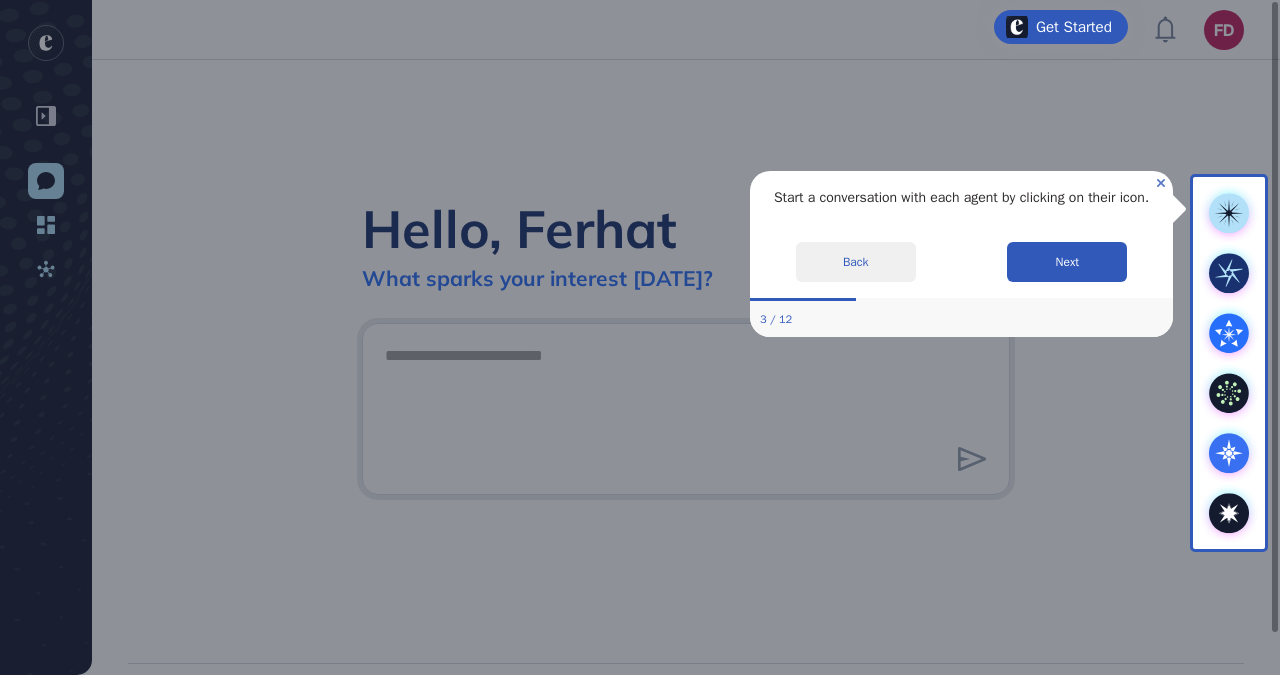 click 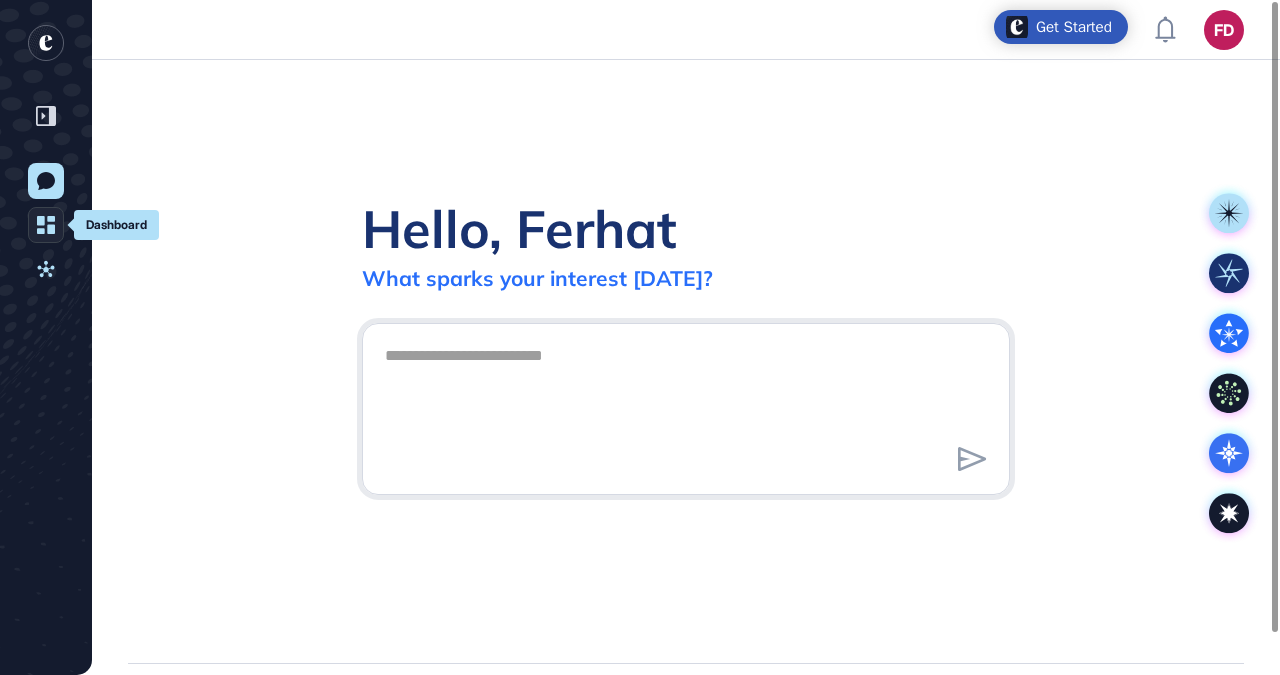 click 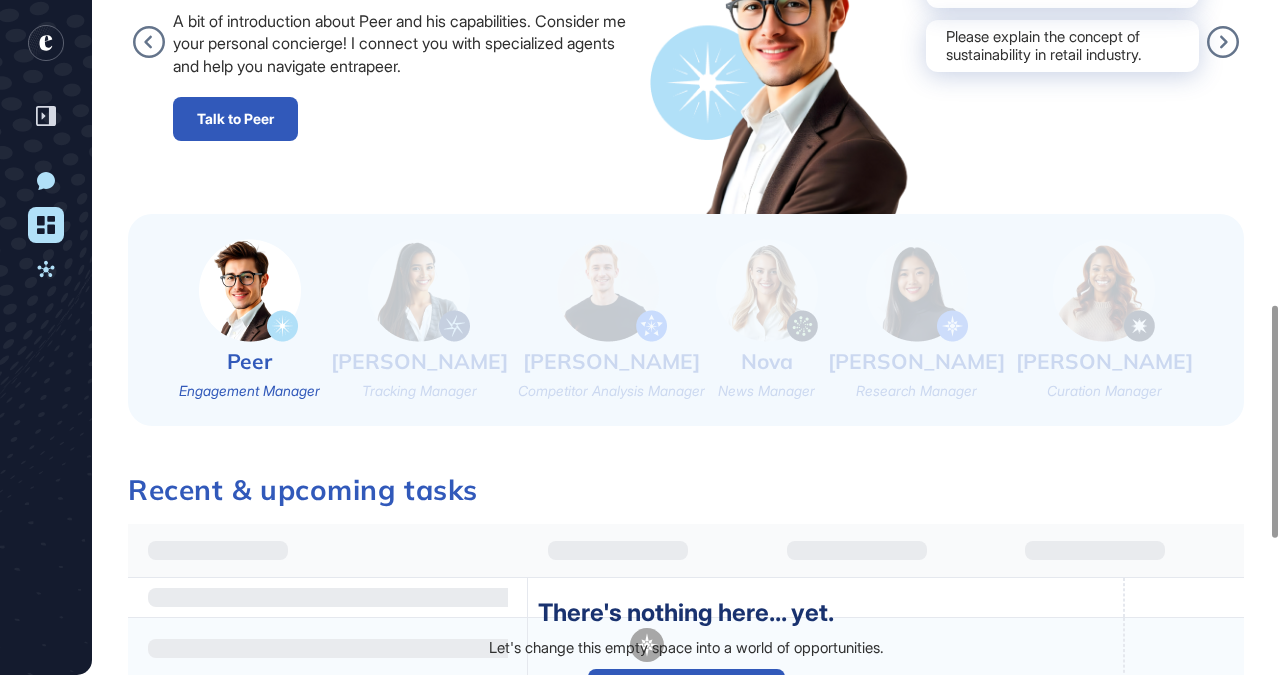 scroll, scrollTop: 815, scrollLeft: 0, axis: vertical 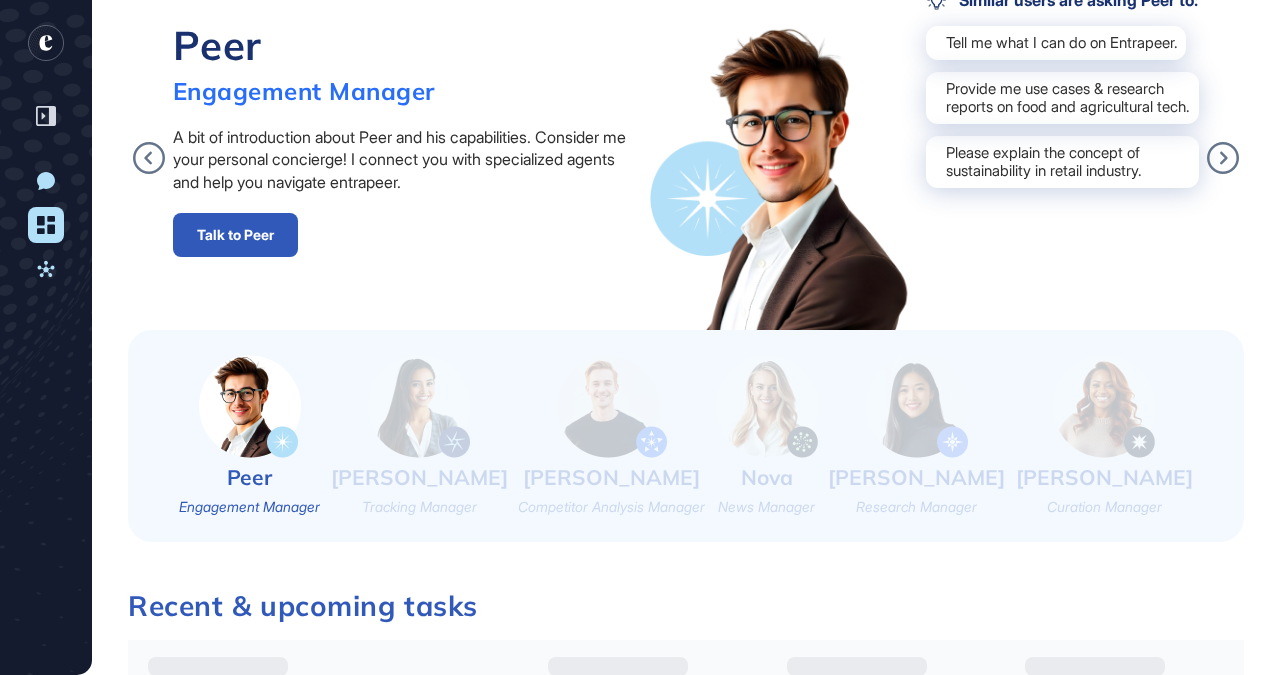 click at bounding box center (767, 406) 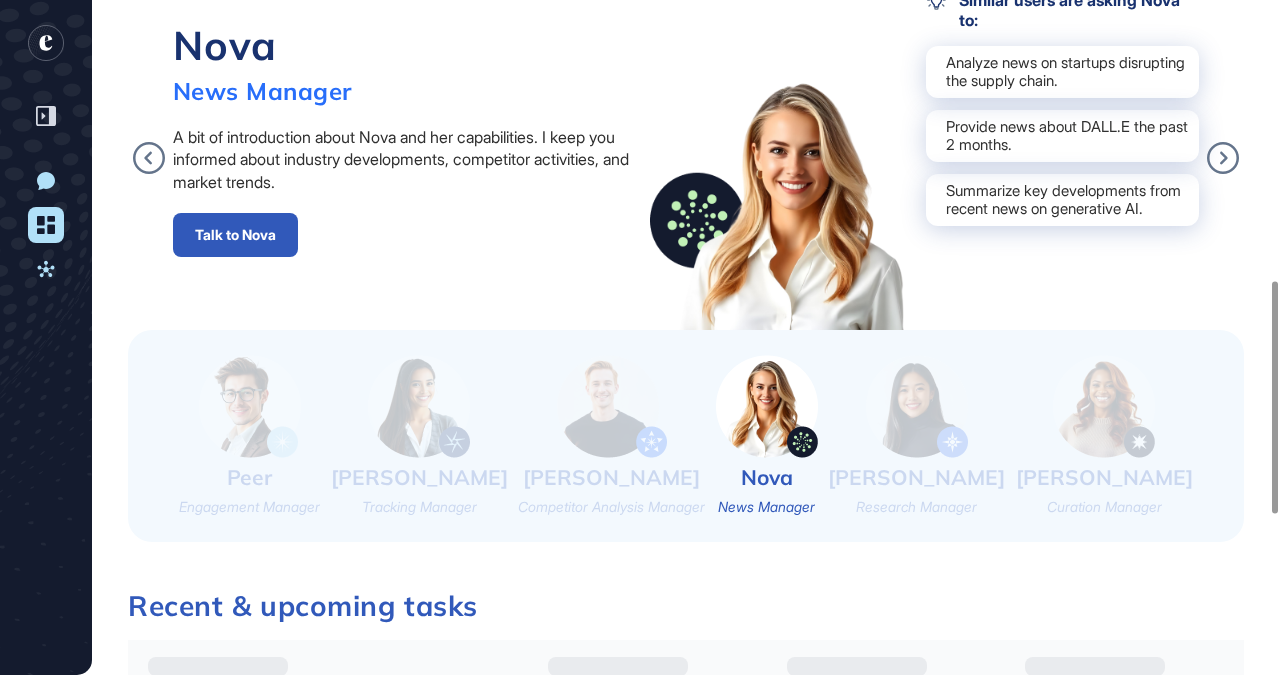 click on "Peer Engagement Manager [PERSON_NAME] Tracking Manager [PERSON_NAME] Competitor Analysis Manager Nova News Manager [PERSON_NAME] Research Manager [PERSON_NAME] Curation Manager" at bounding box center [686, 436] 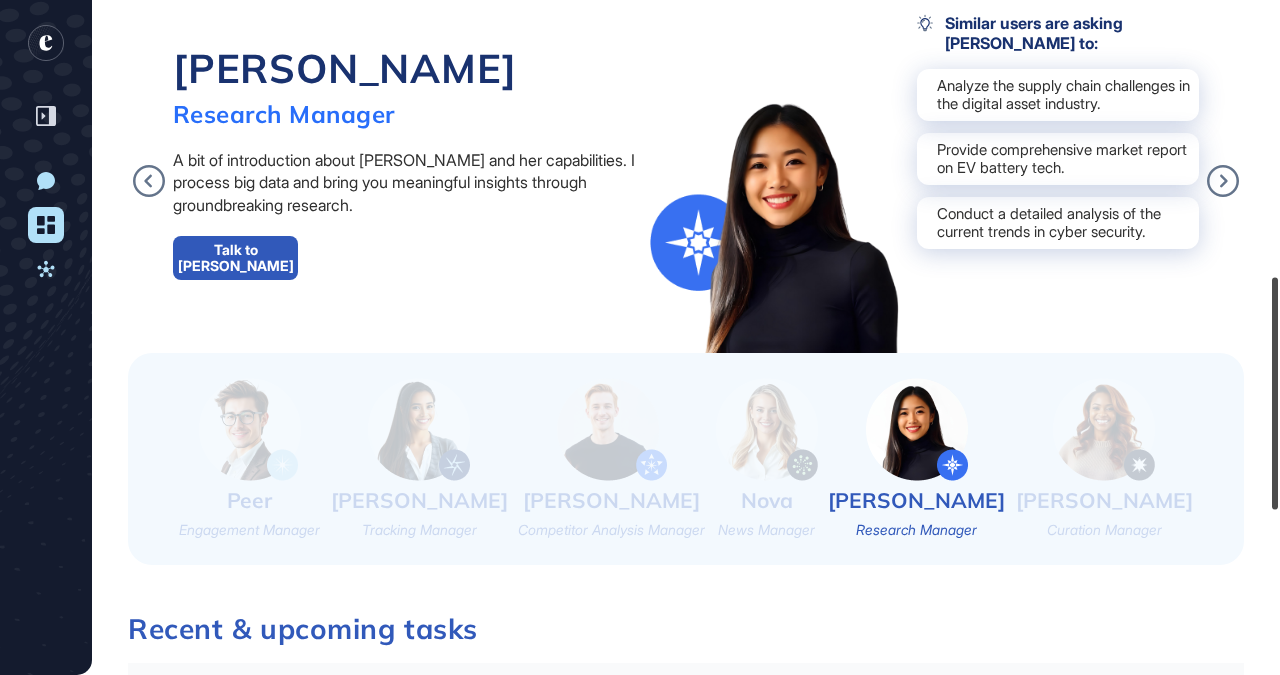 scroll, scrollTop: 803, scrollLeft: 0, axis: vertical 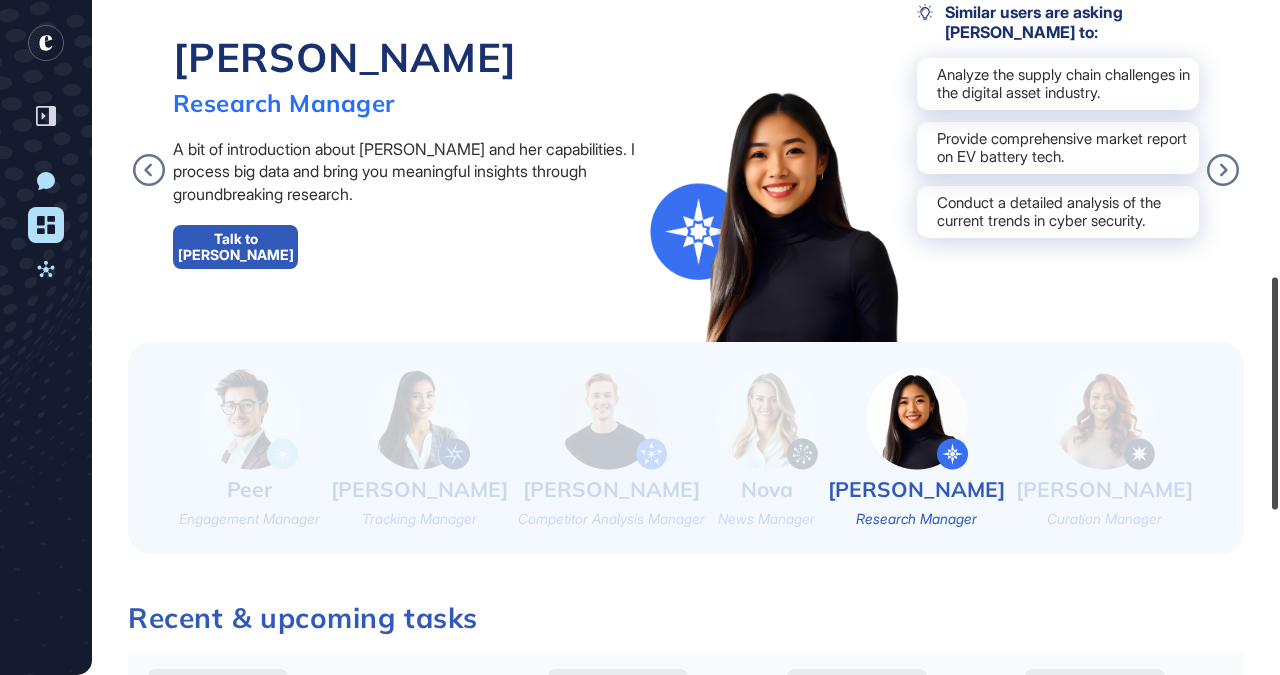 click at bounding box center (1275, 394) 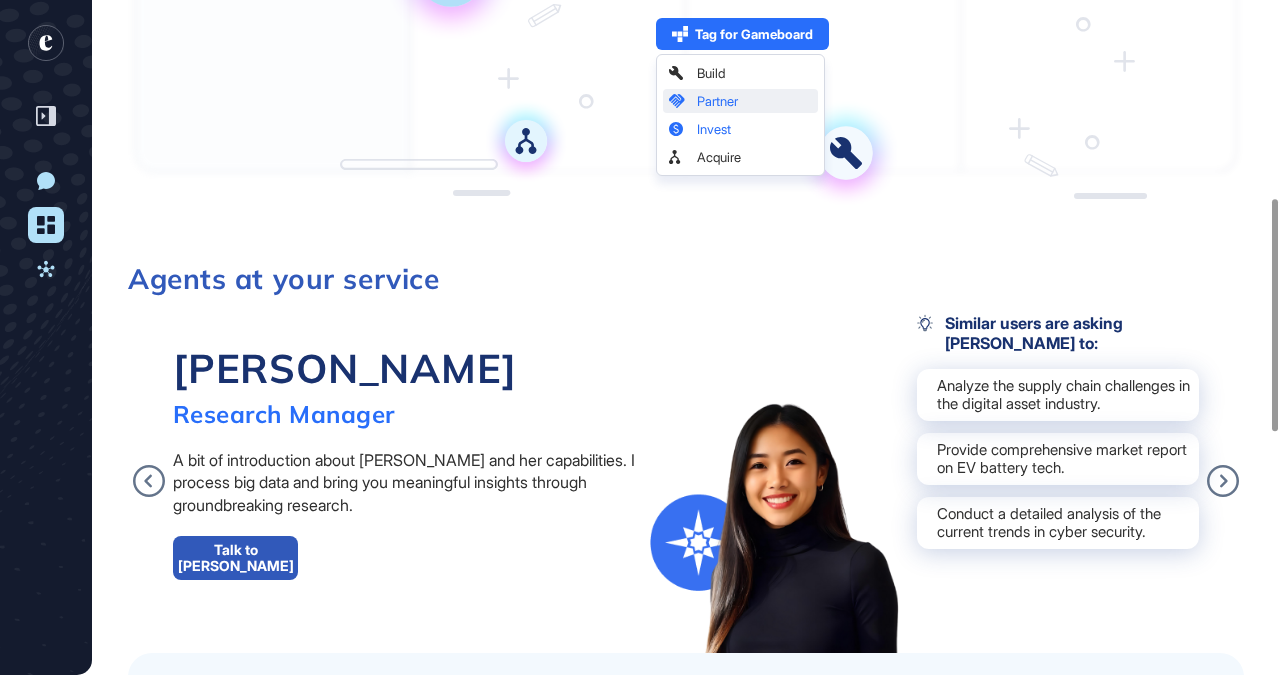 scroll, scrollTop: 583, scrollLeft: 0, axis: vertical 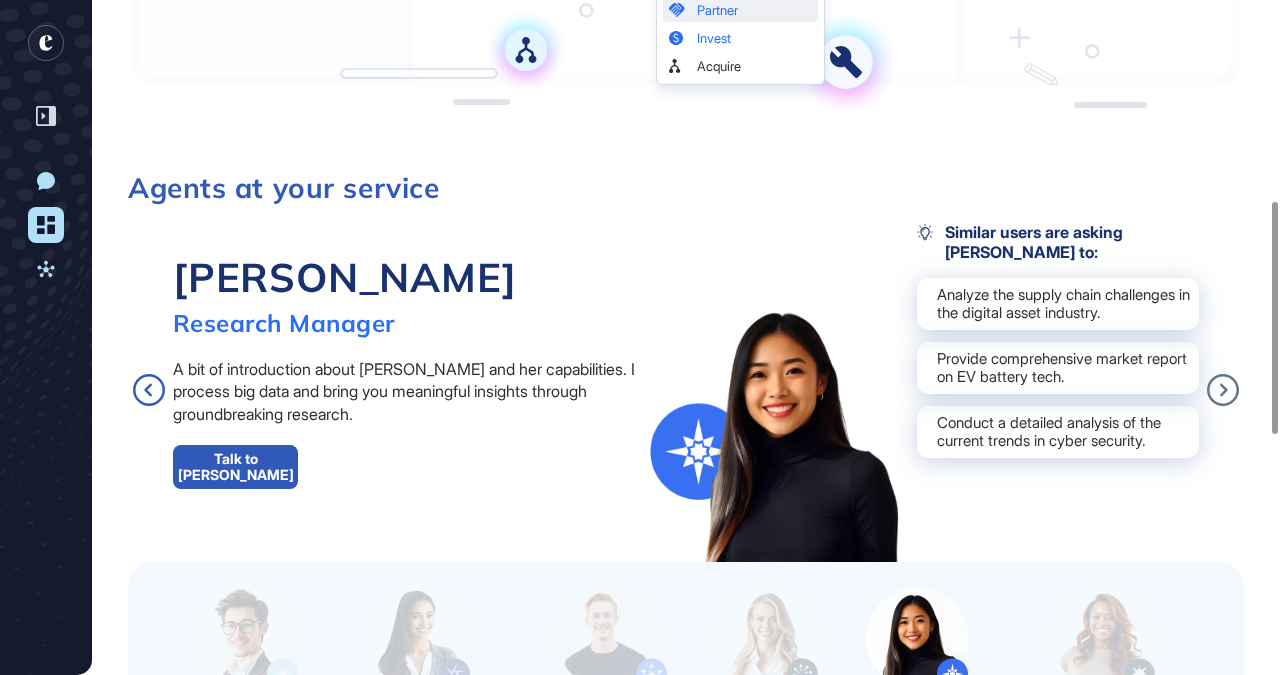 click 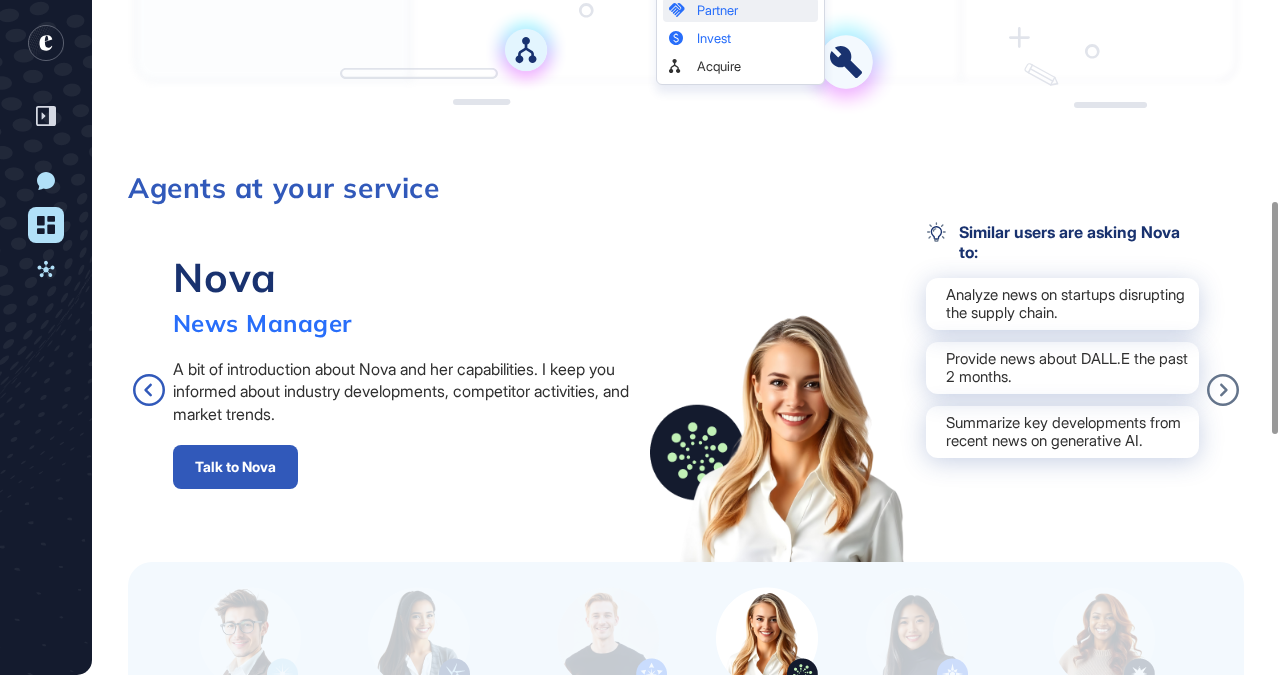 click 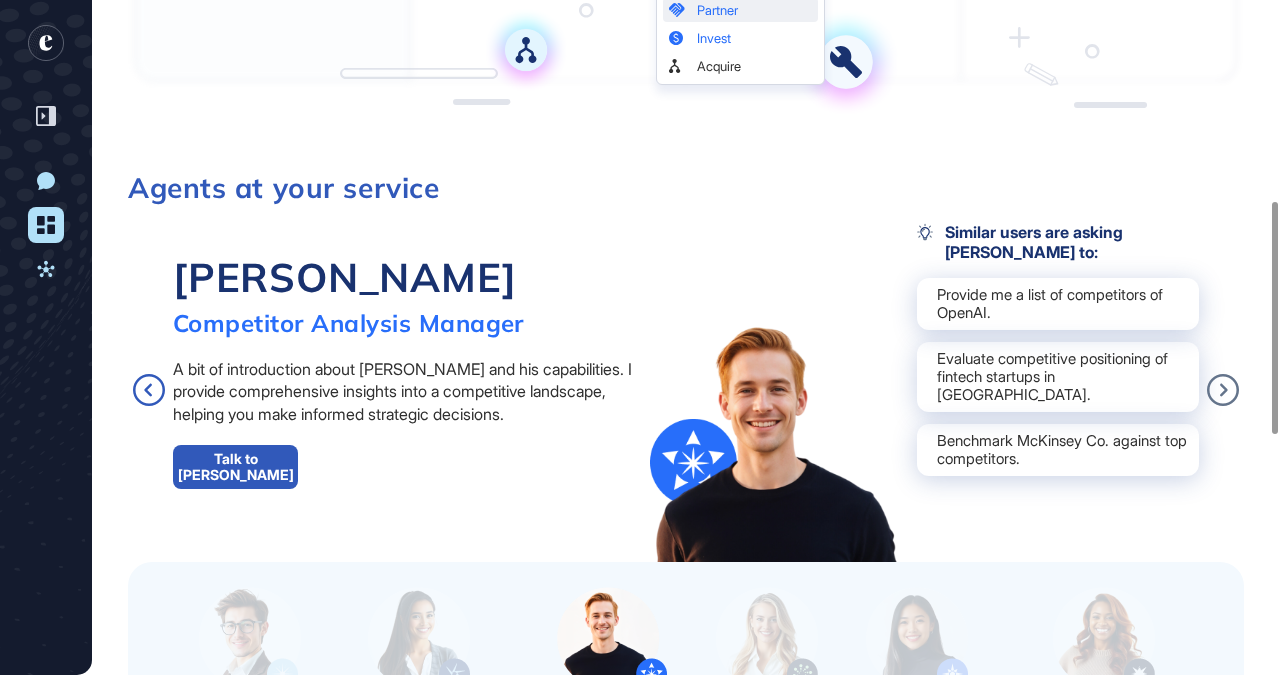 click 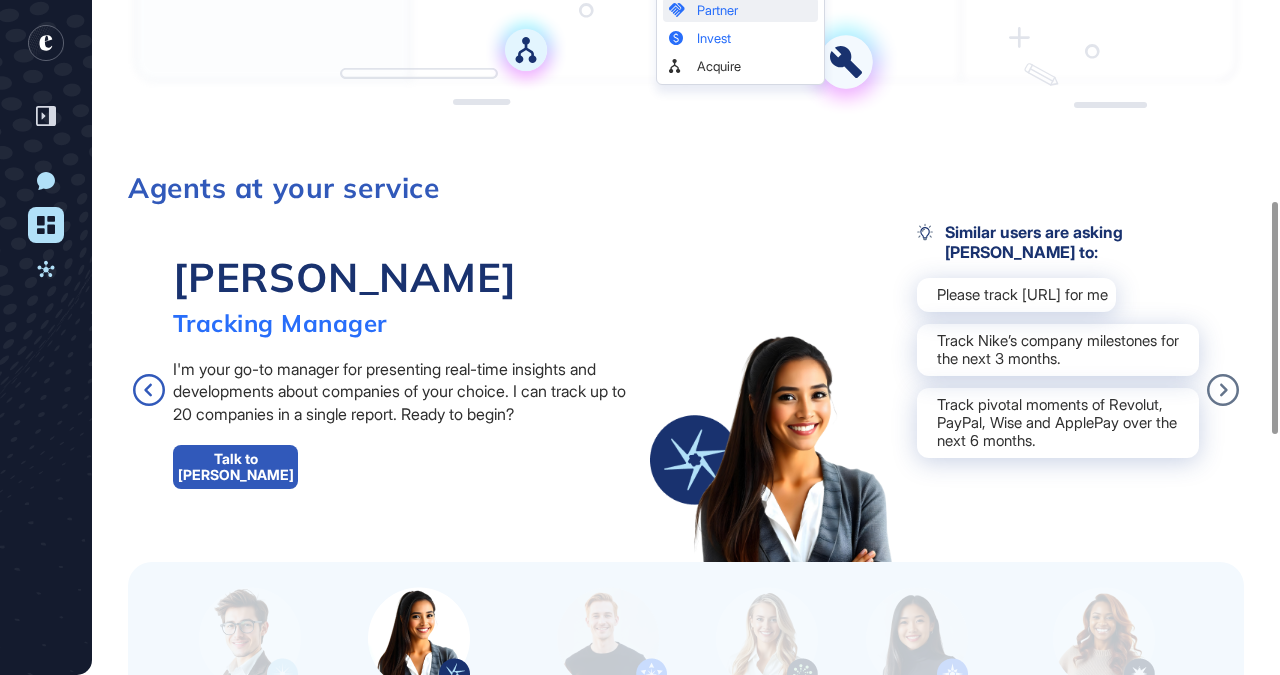 click 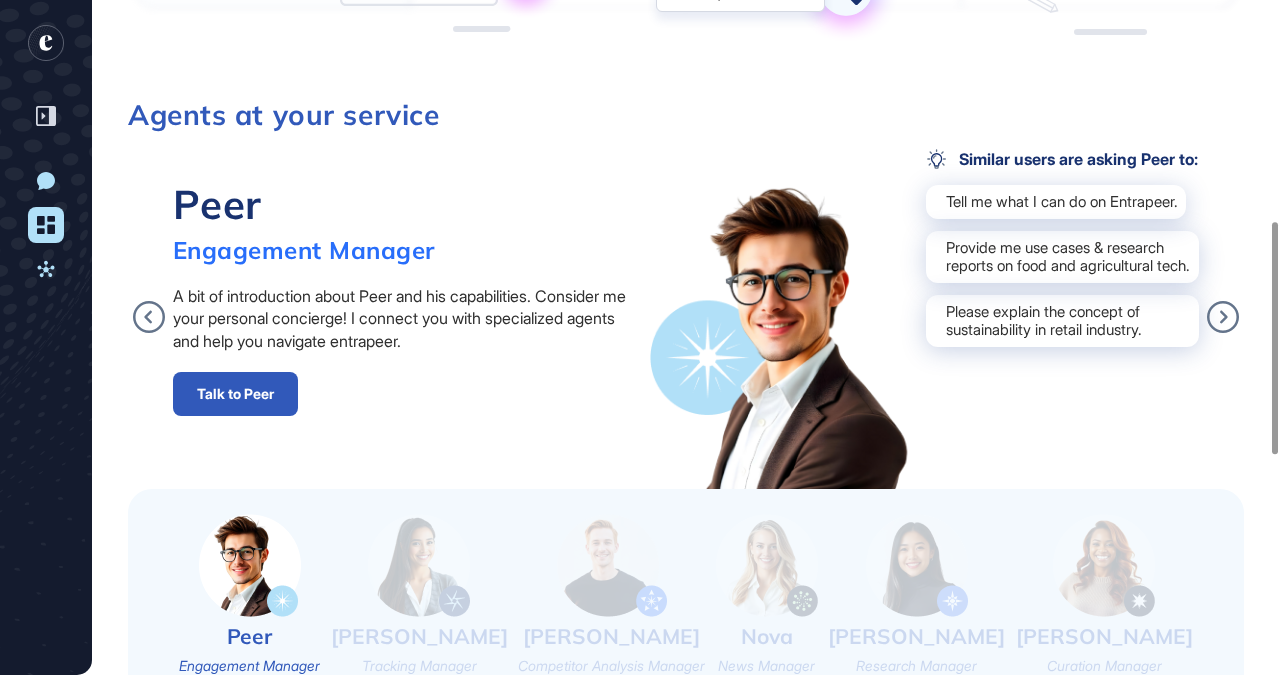 scroll, scrollTop: 699, scrollLeft: 0, axis: vertical 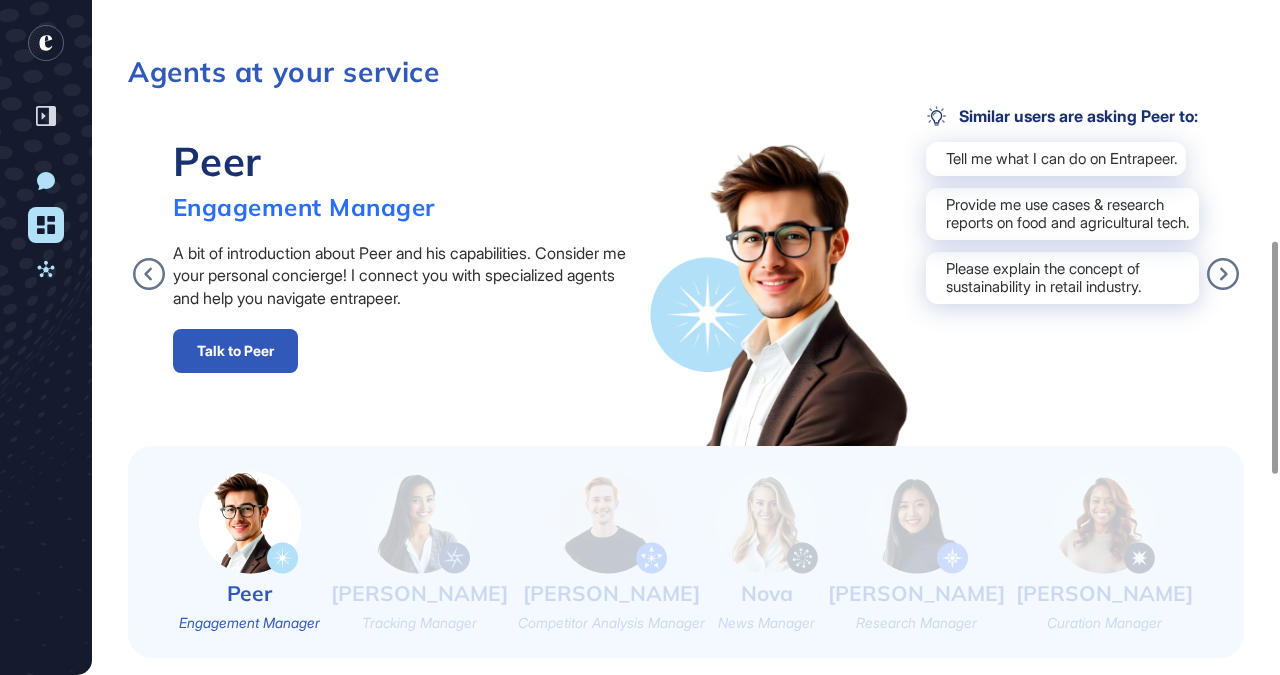 click at bounding box center (917, 522) 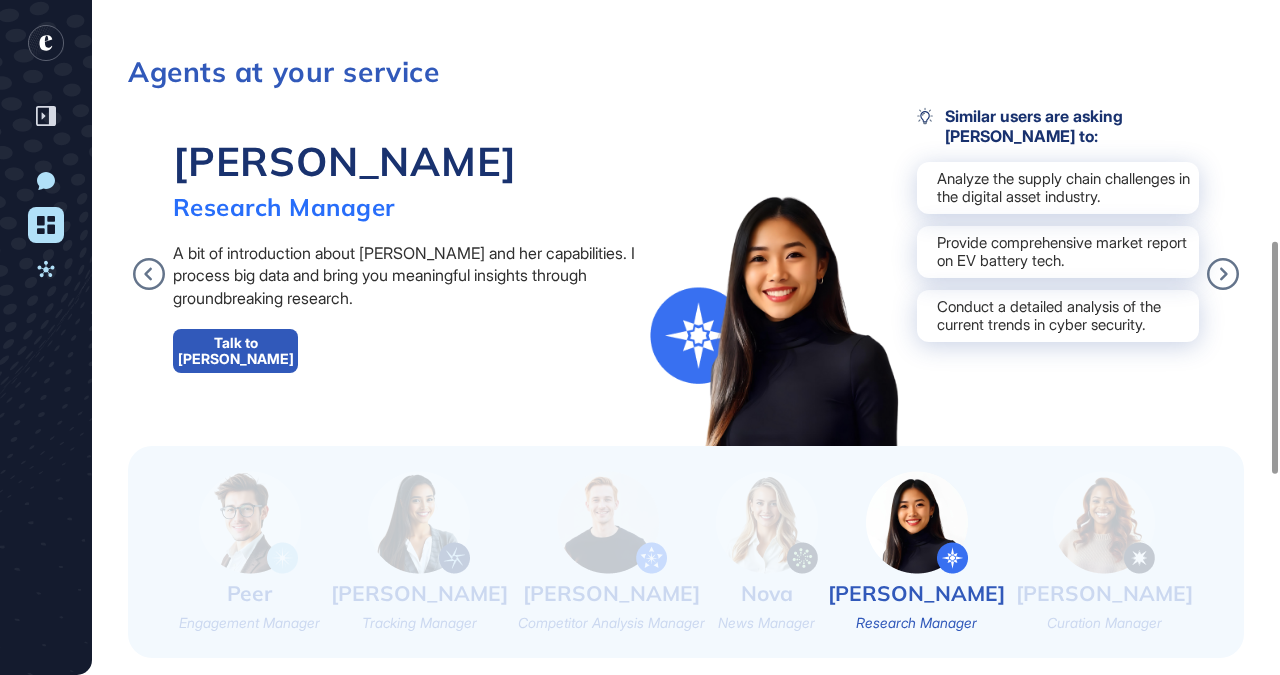 click at bounding box center [1104, 522] 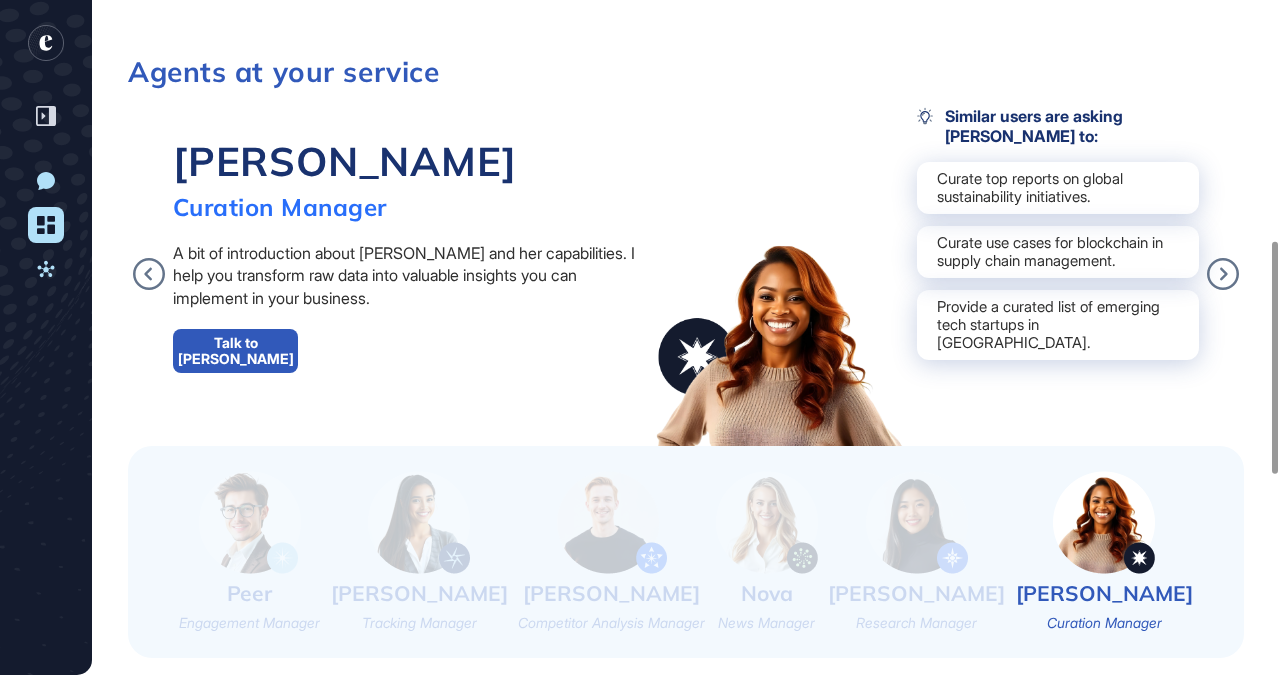 click at bounding box center [419, 522] 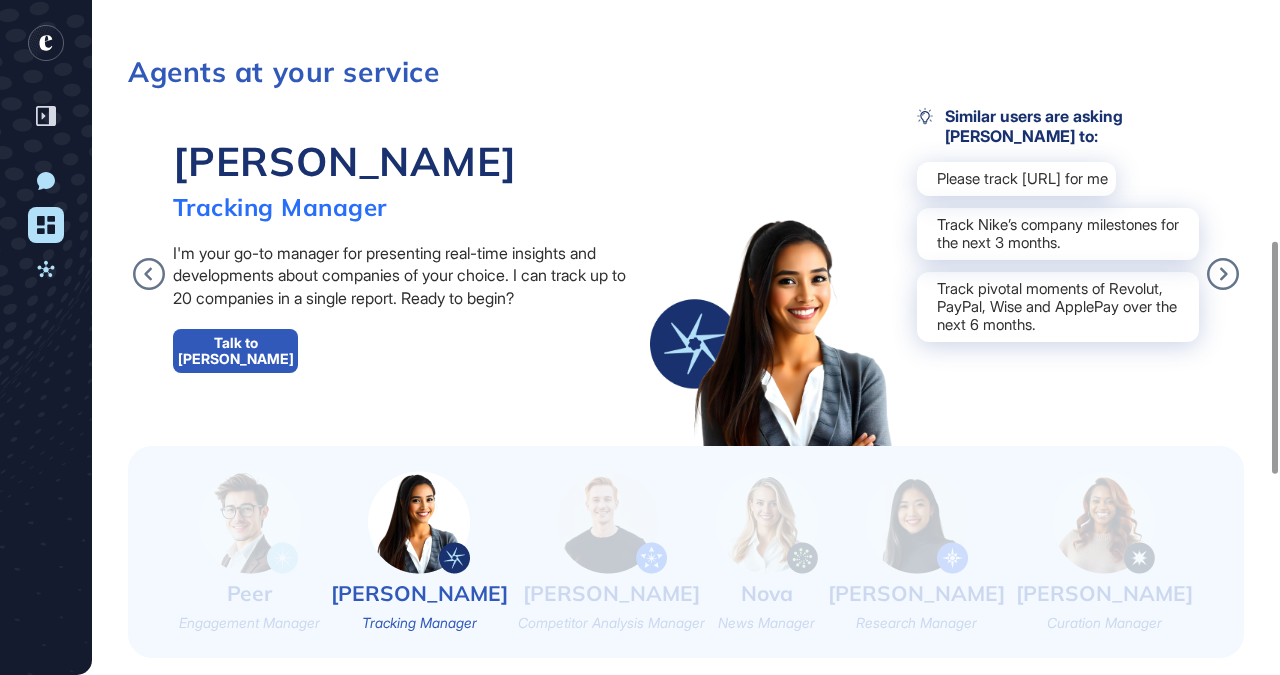 click on "Talk to [PERSON_NAME]" at bounding box center (235, 351) 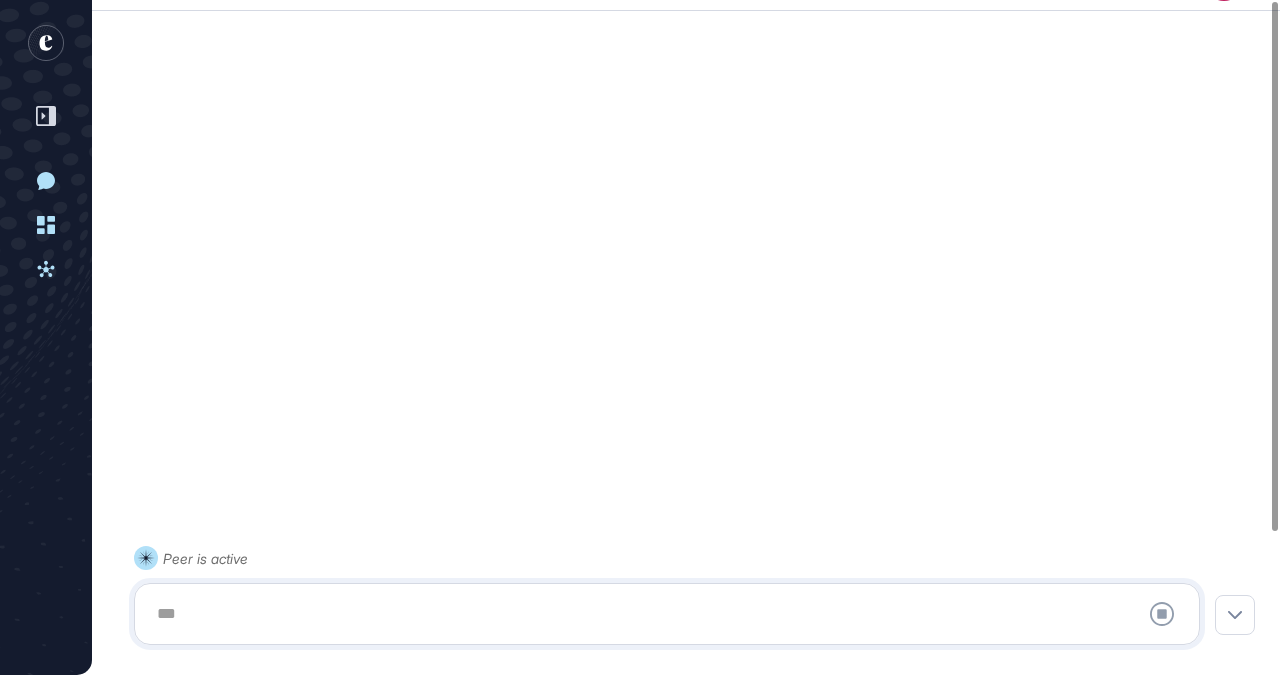 scroll, scrollTop: 0, scrollLeft: 0, axis: both 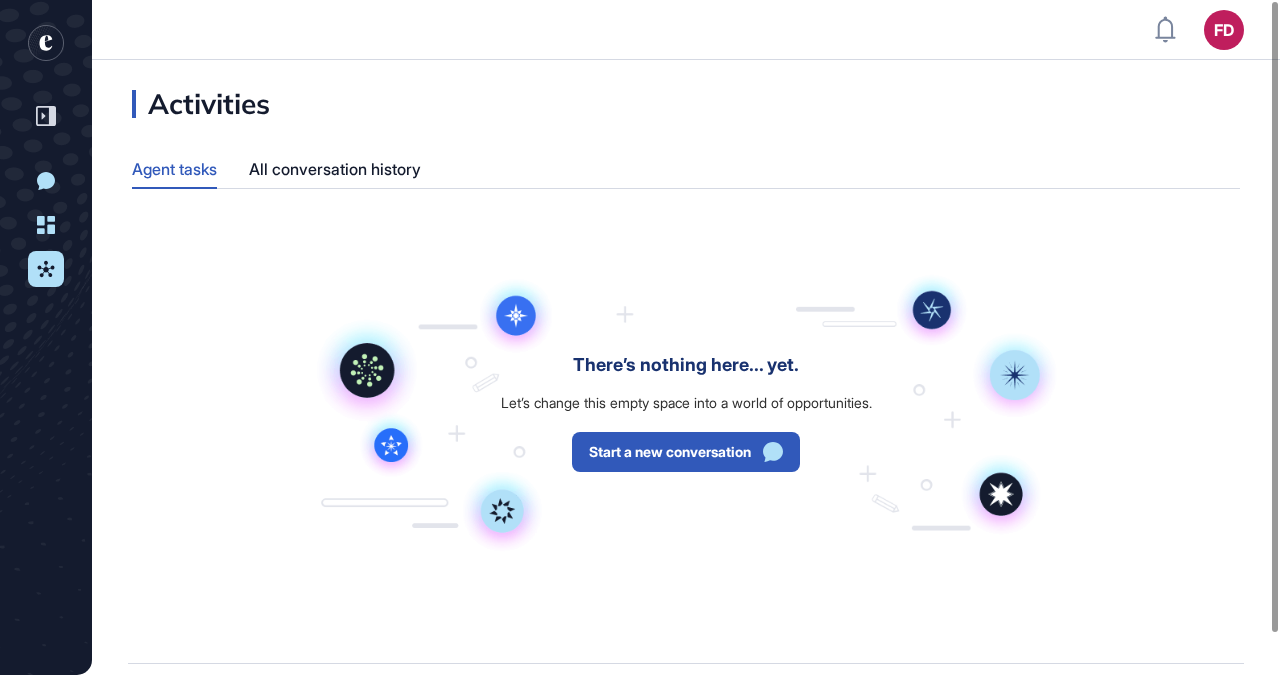 click 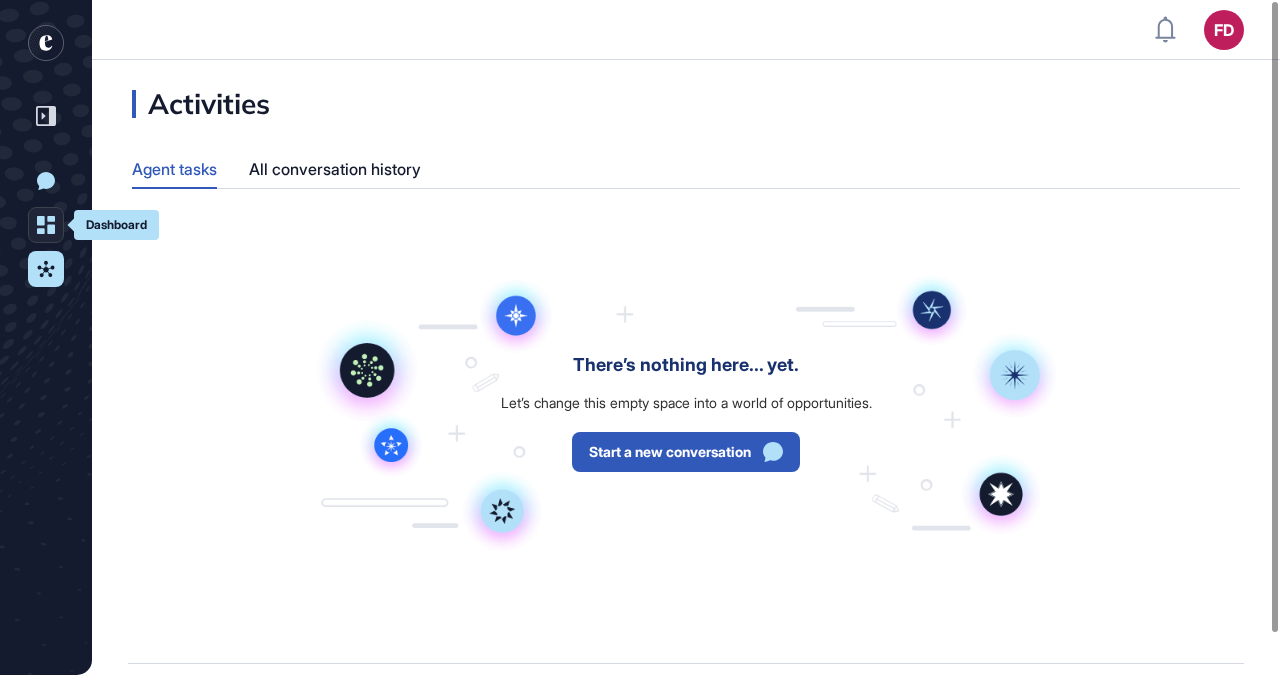 click 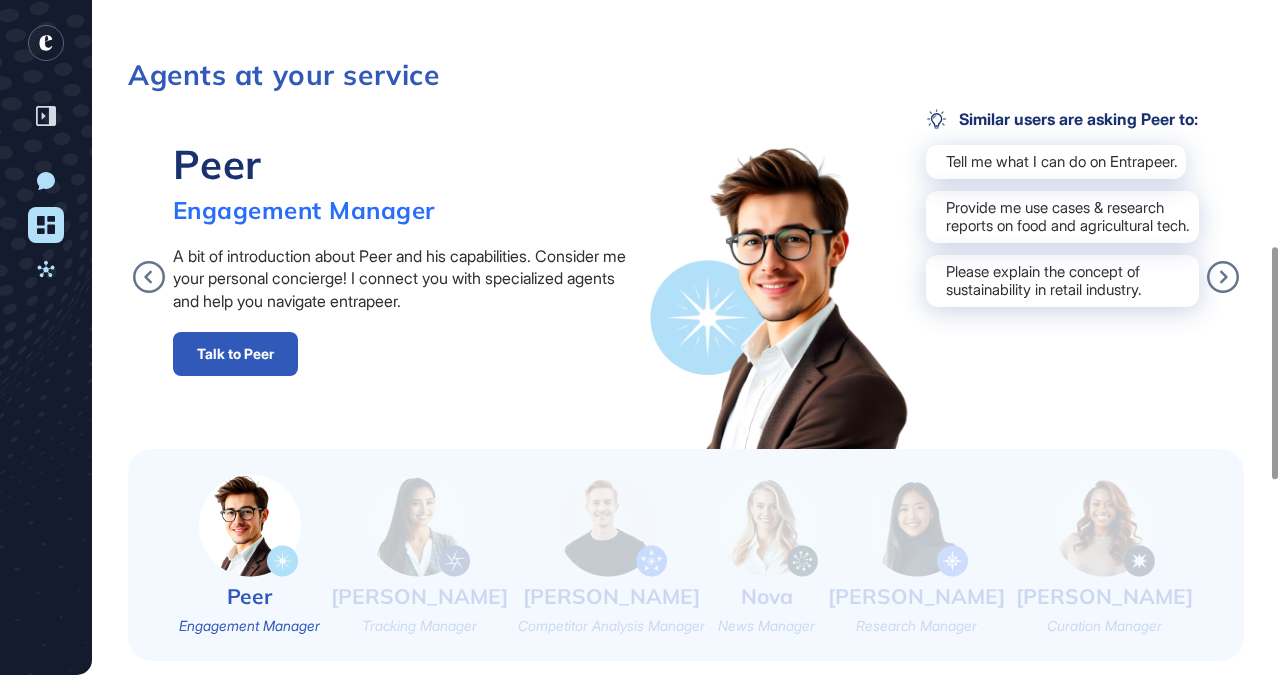 scroll, scrollTop: 928, scrollLeft: 0, axis: vertical 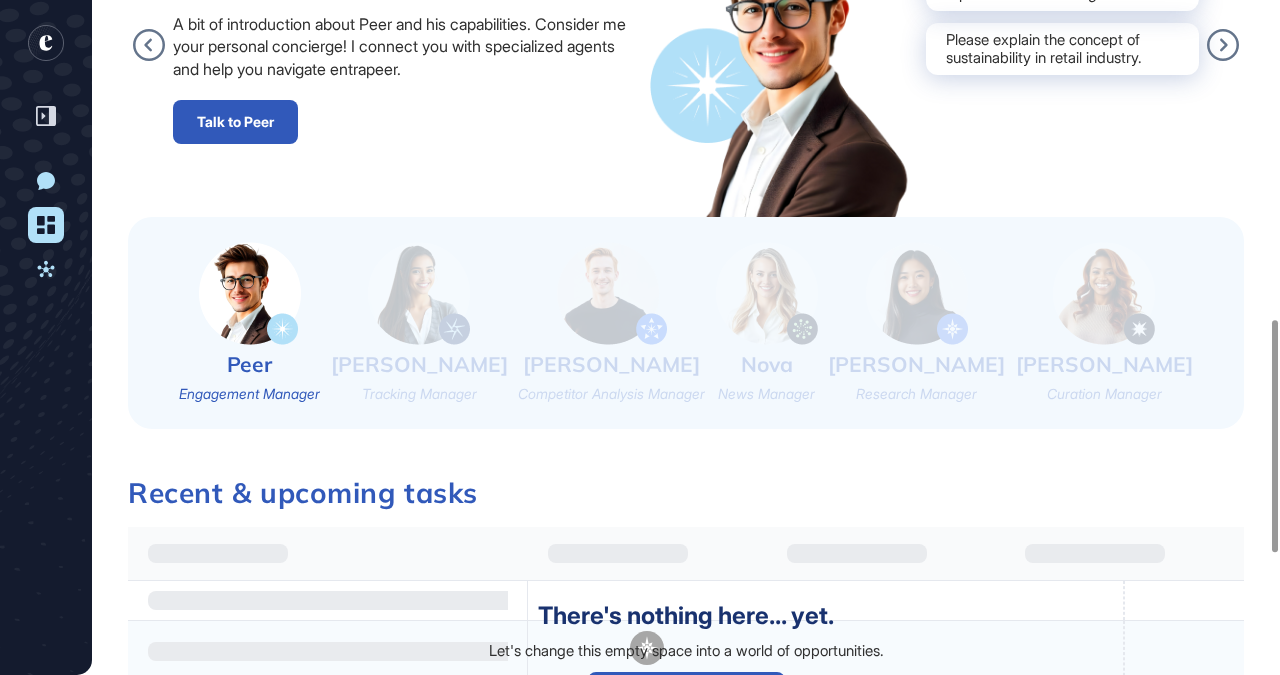 click at bounding box center (419, 293) 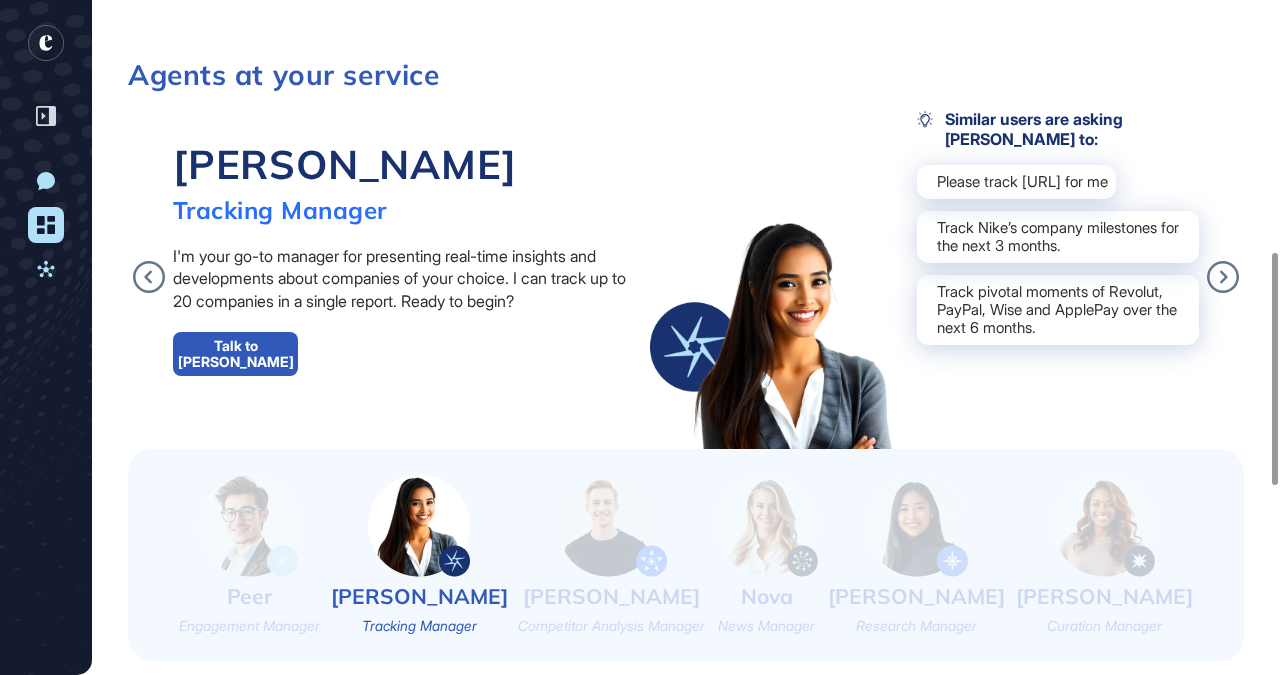scroll, scrollTop: 812, scrollLeft: 0, axis: vertical 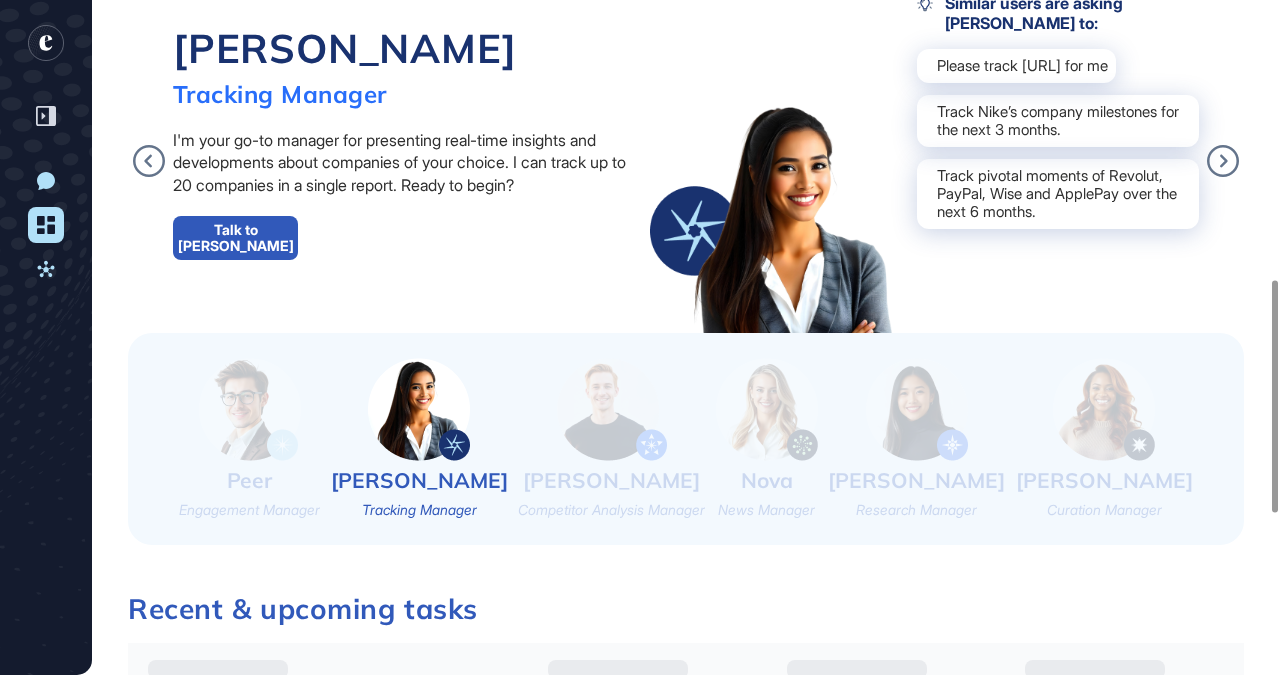 click at bounding box center [767, 409] 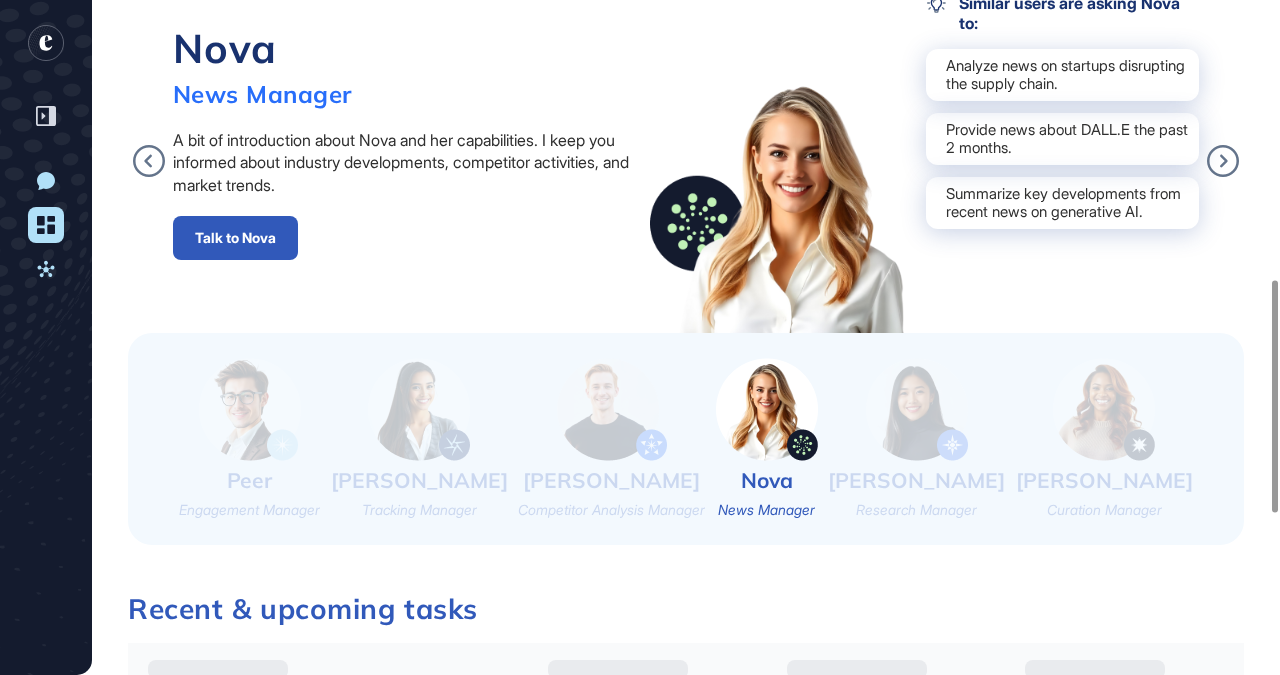 click at bounding box center [1104, 409] 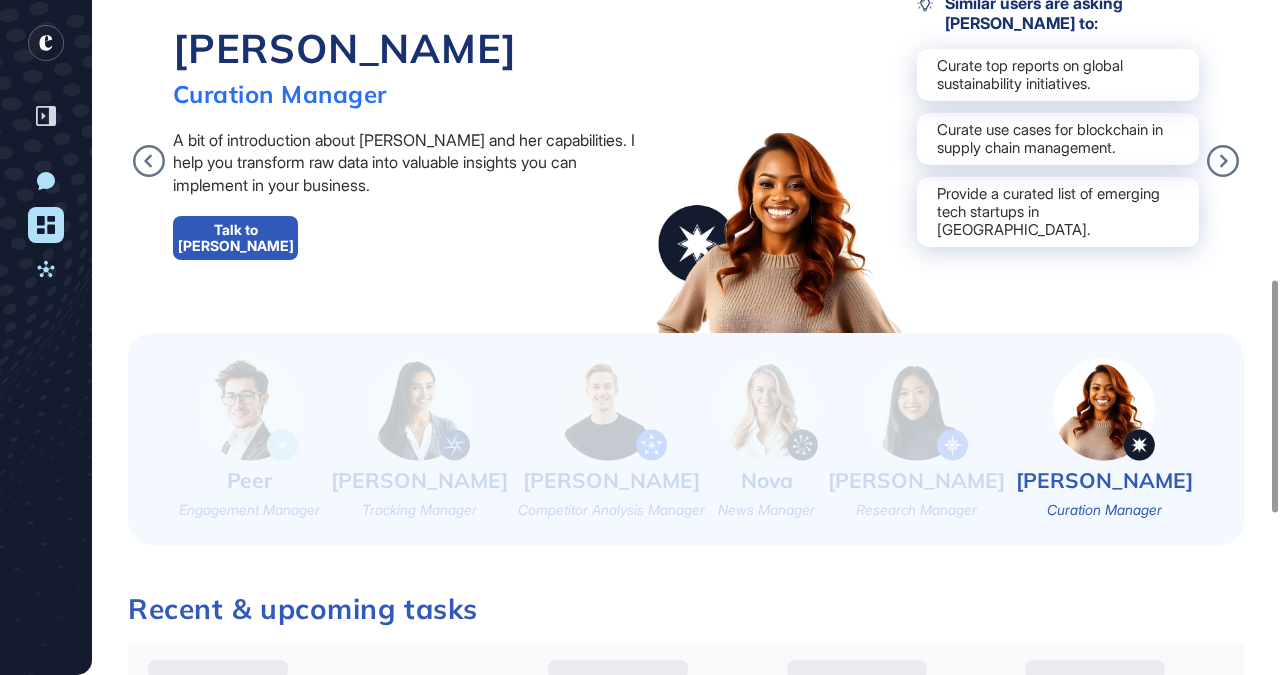 click at bounding box center (767, 409) 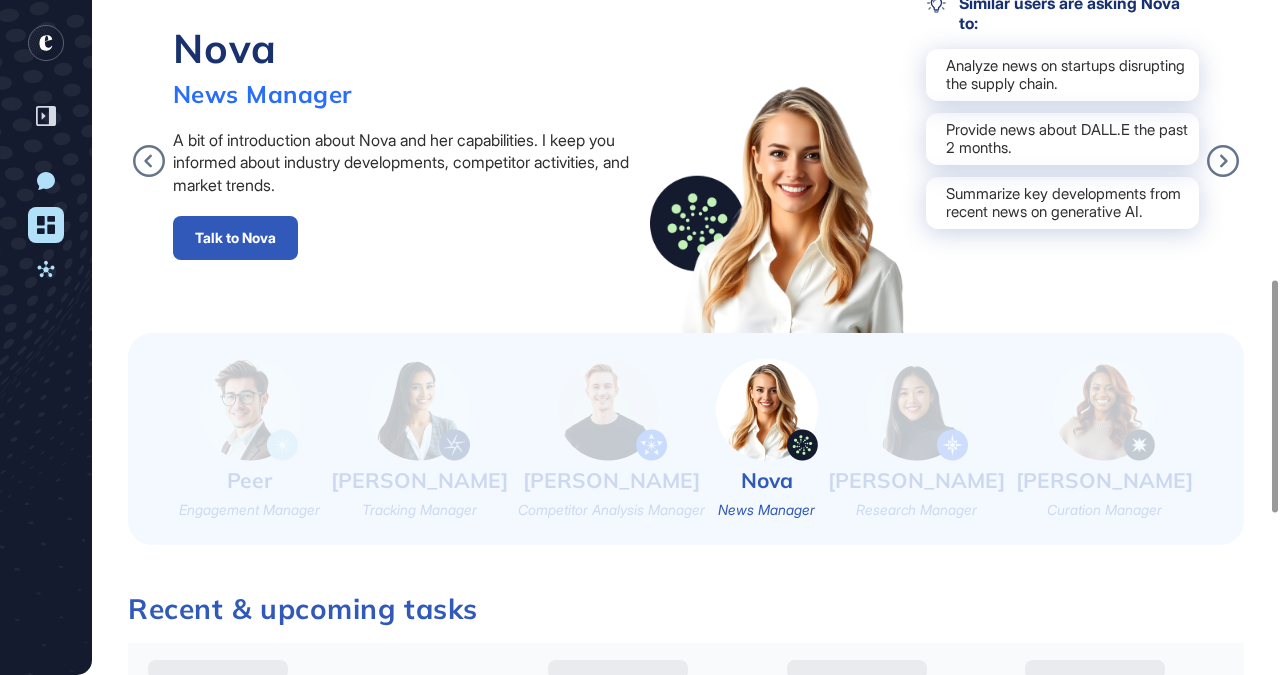 click on "Talk to Nova" at bounding box center (235, 238) 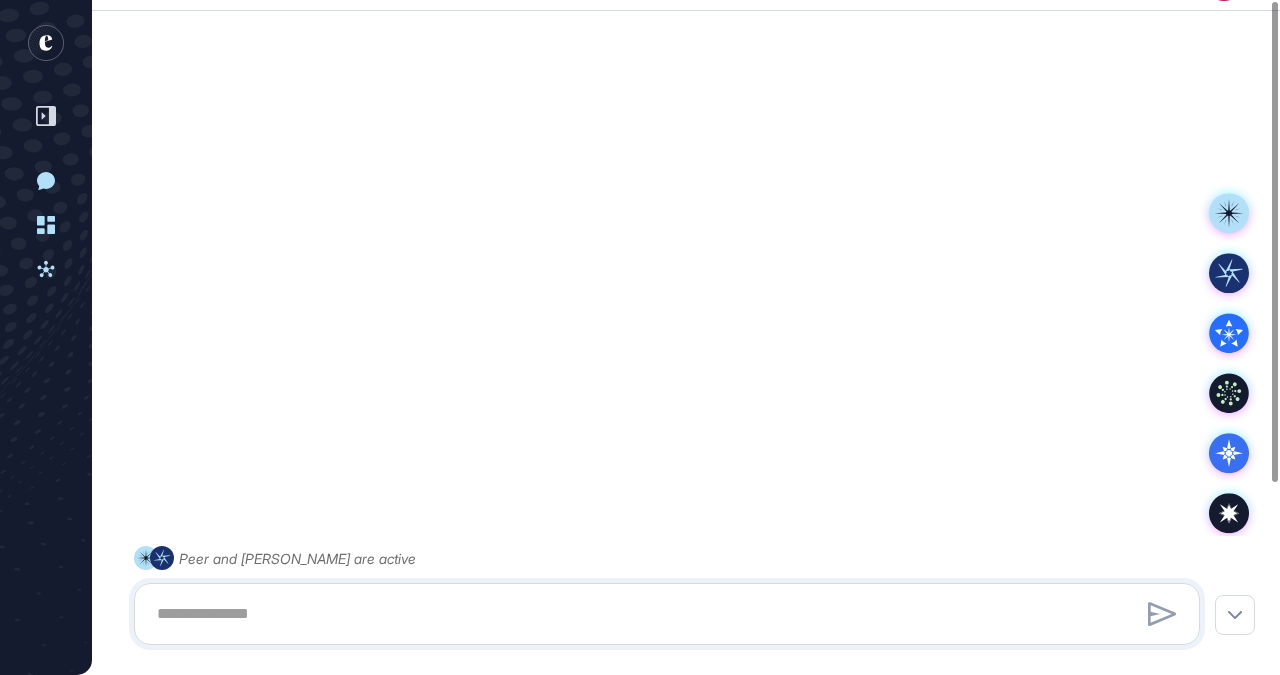 scroll, scrollTop: 0, scrollLeft: 0, axis: both 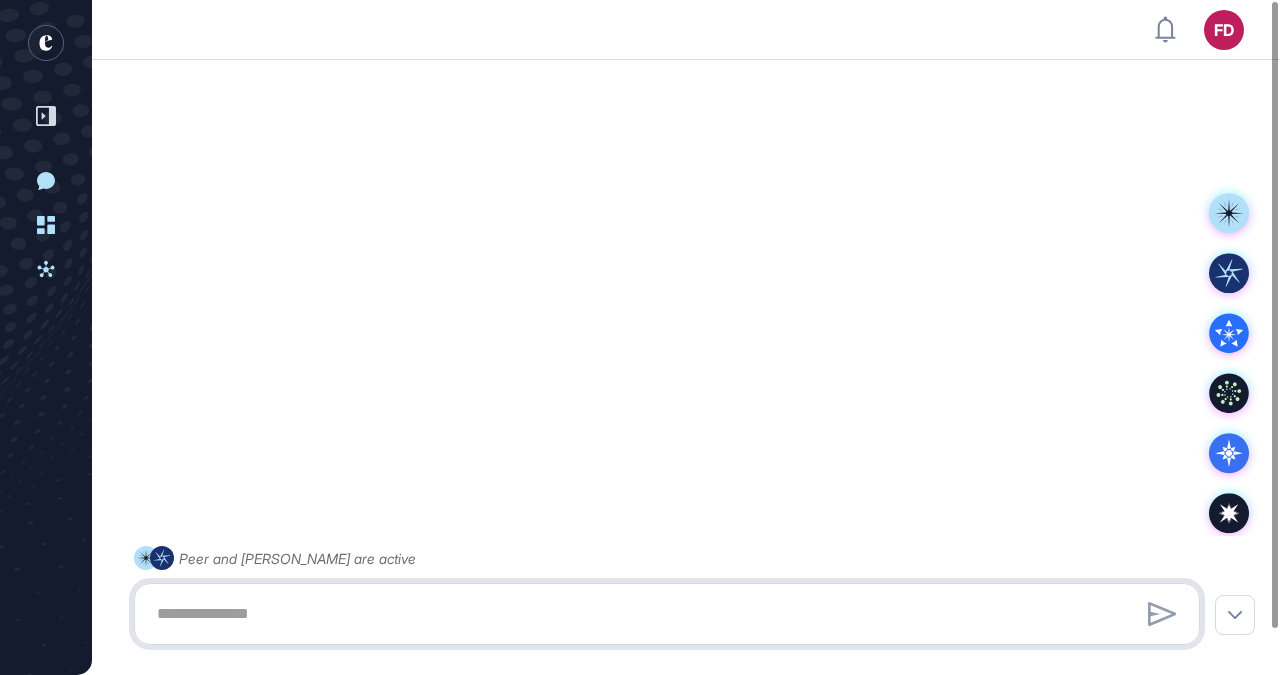 click at bounding box center [667, 614] 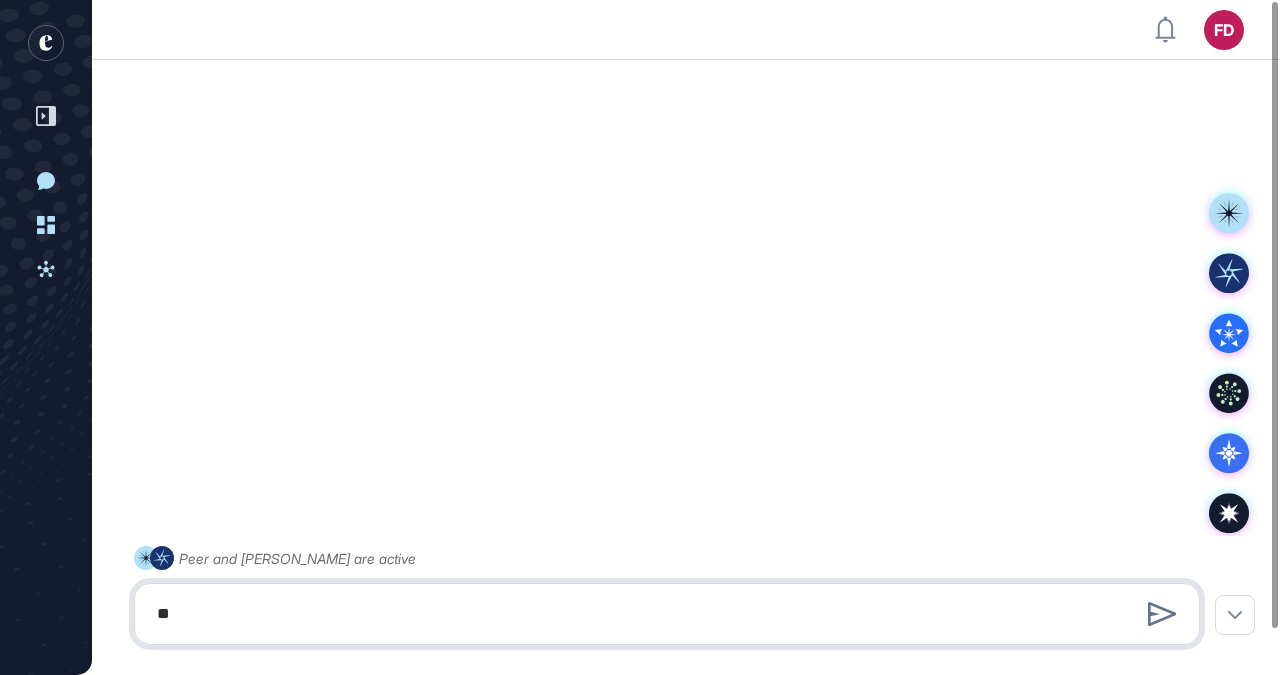 type on "*" 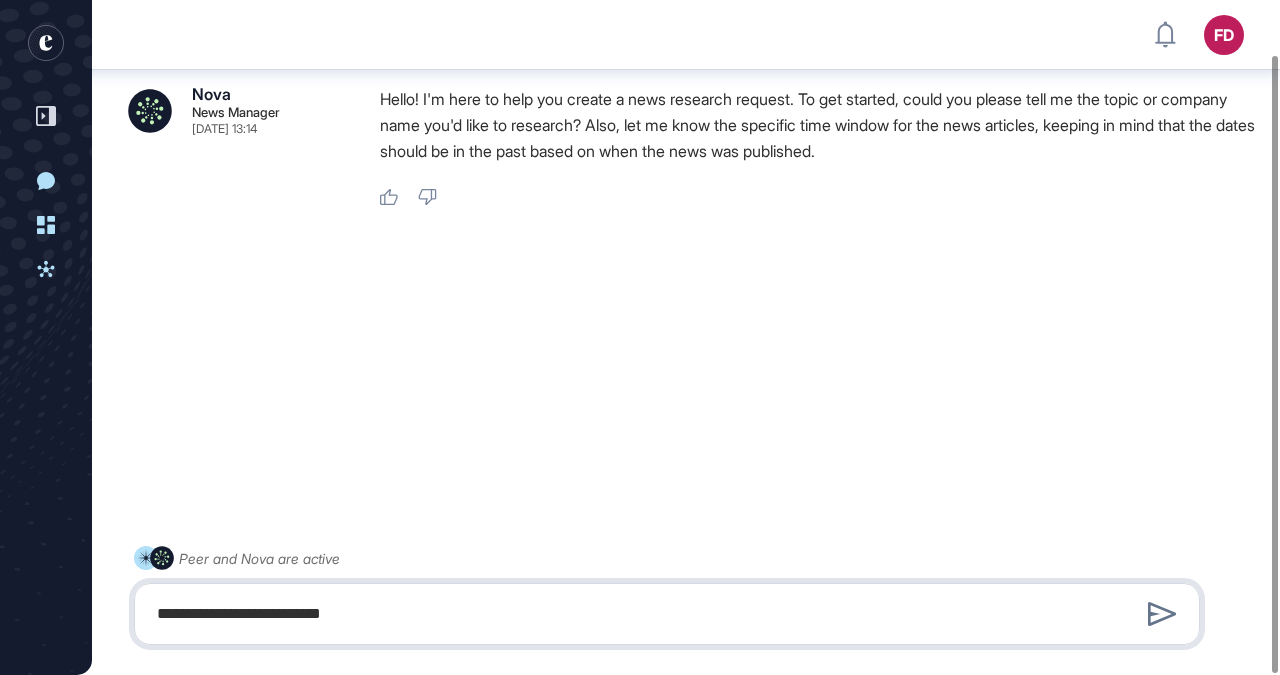 scroll, scrollTop: 59, scrollLeft: 0, axis: vertical 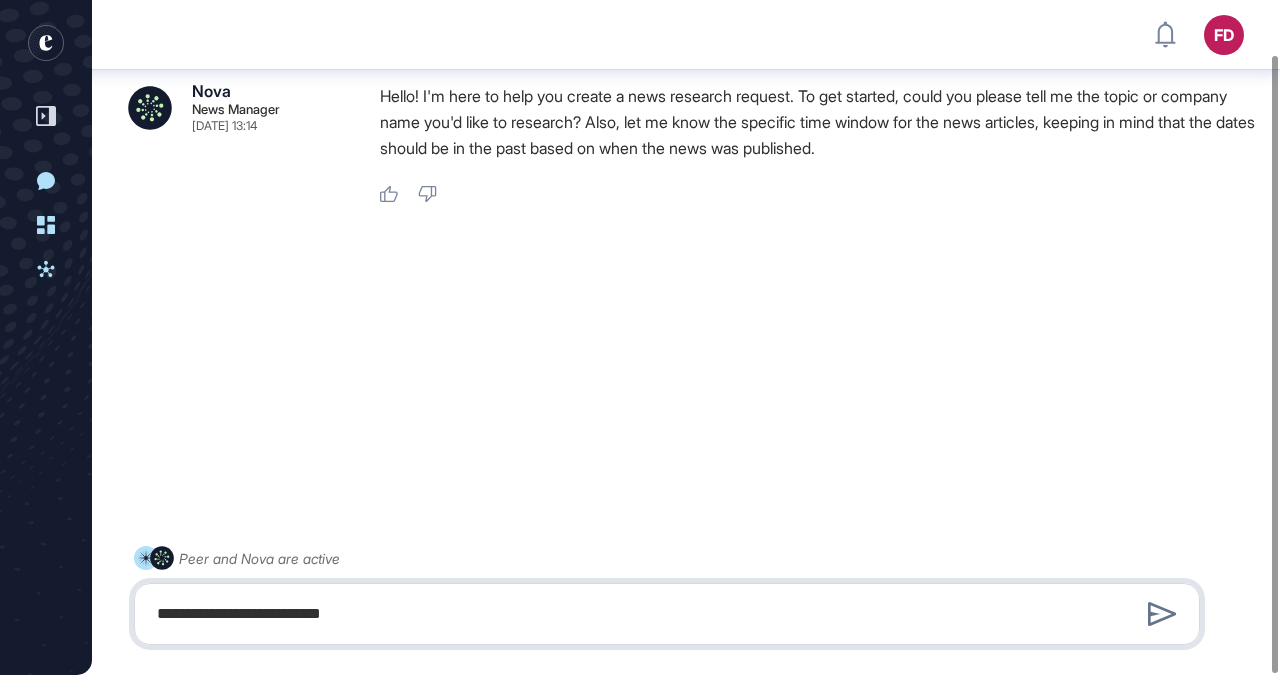 click on "**********" at bounding box center (667, 614) 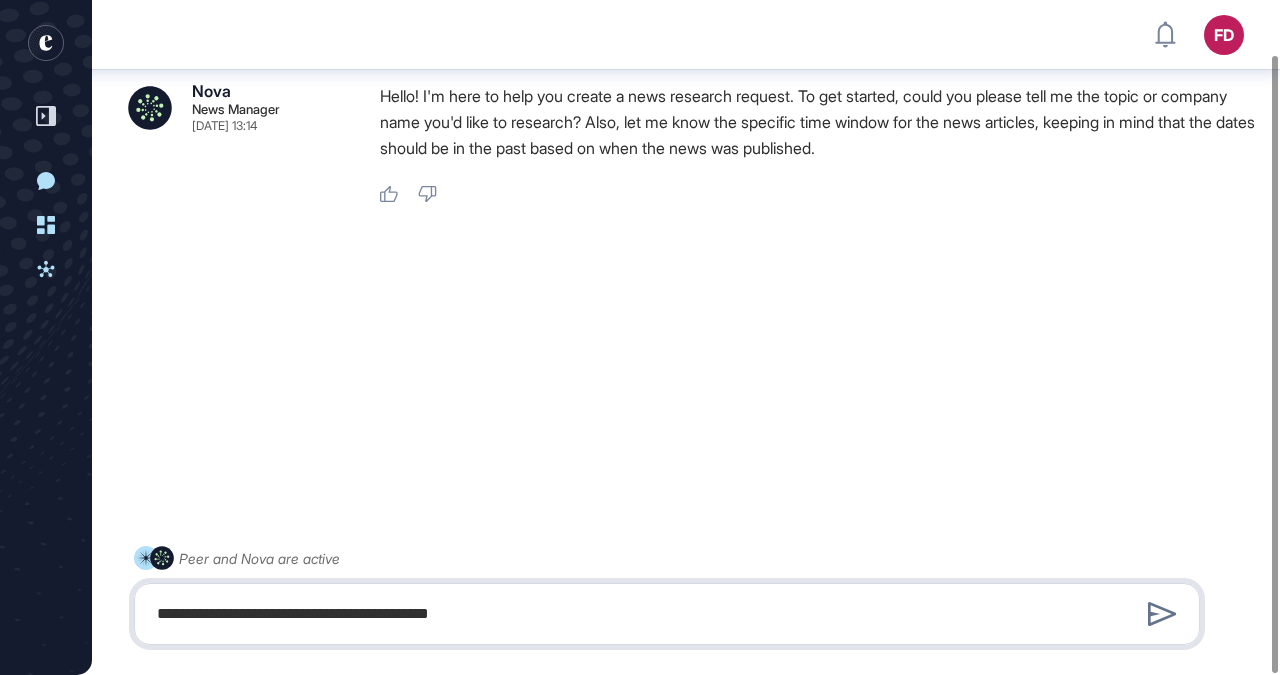 click on "**********" at bounding box center (667, 614) 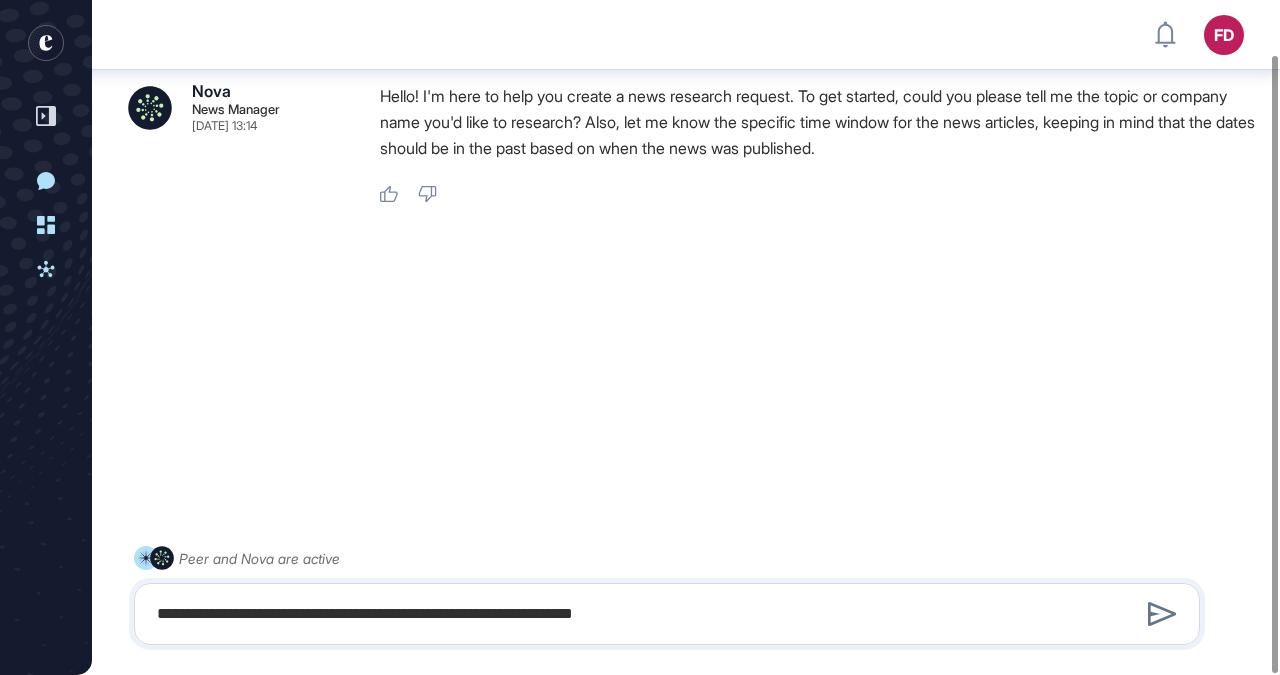 click on "**********" at bounding box center [686, 315] 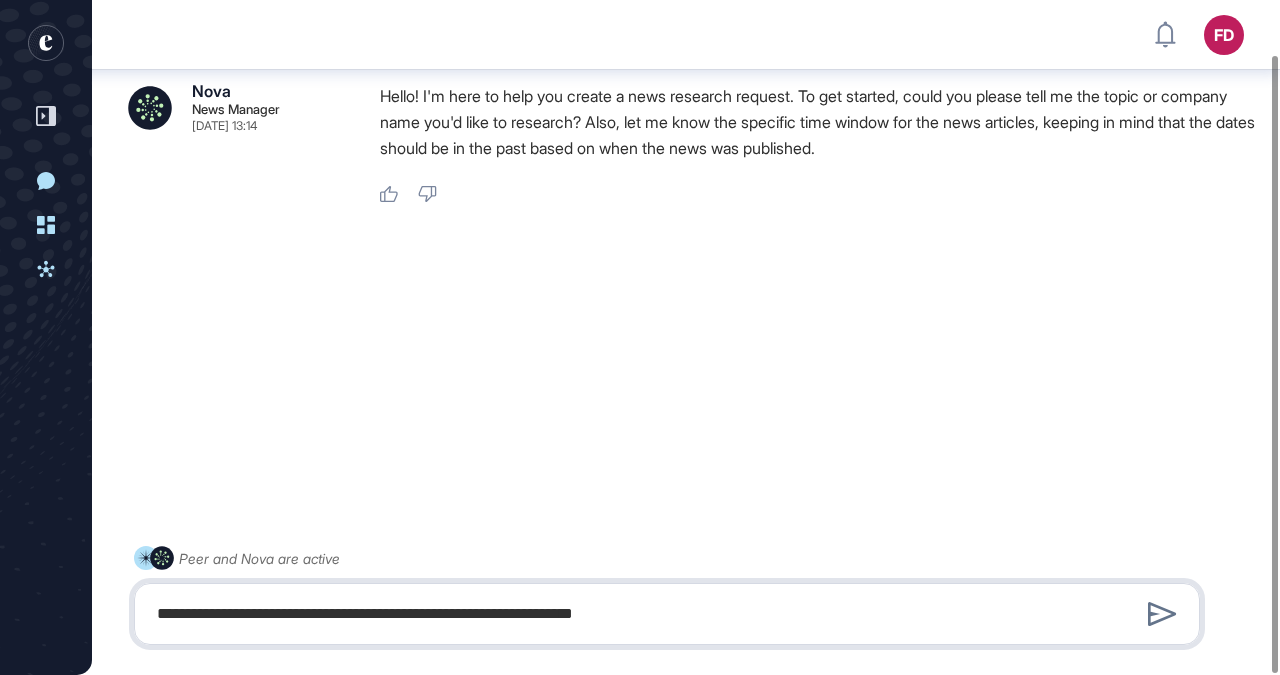 click on "**********" at bounding box center [667, 614] 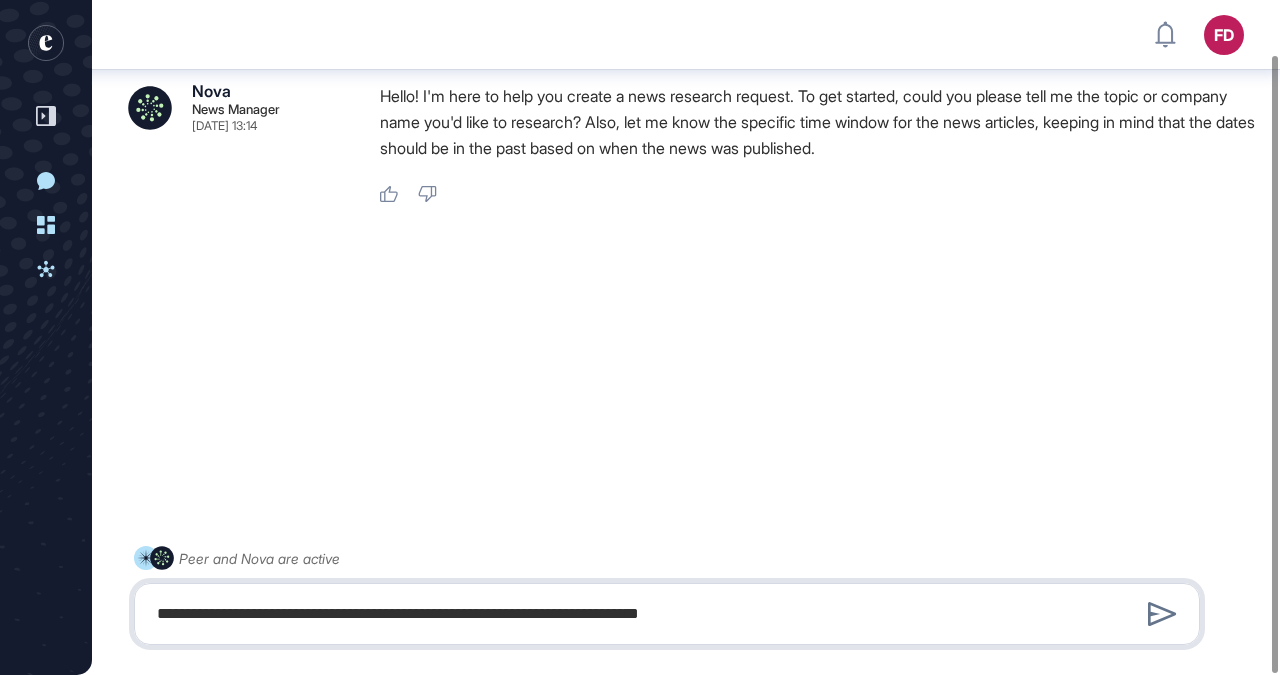 type on "**********" 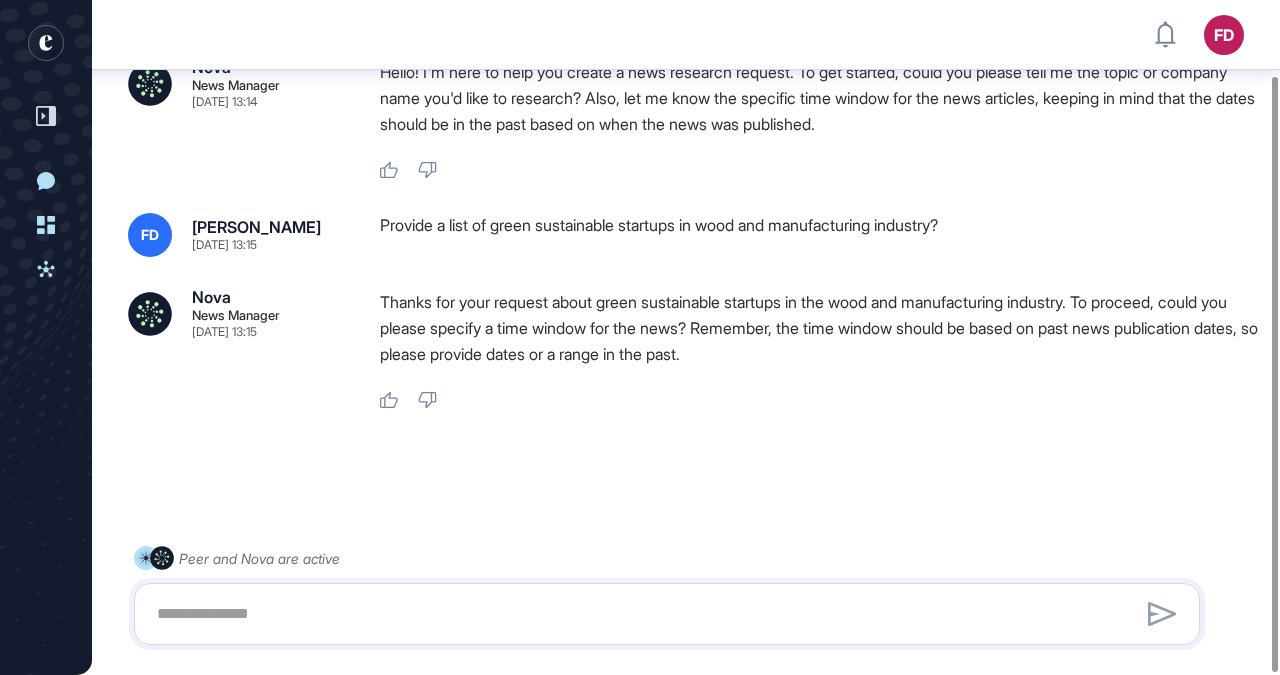 scroll, scrollTop: 85, scrollLeft: 0, axis: vertical 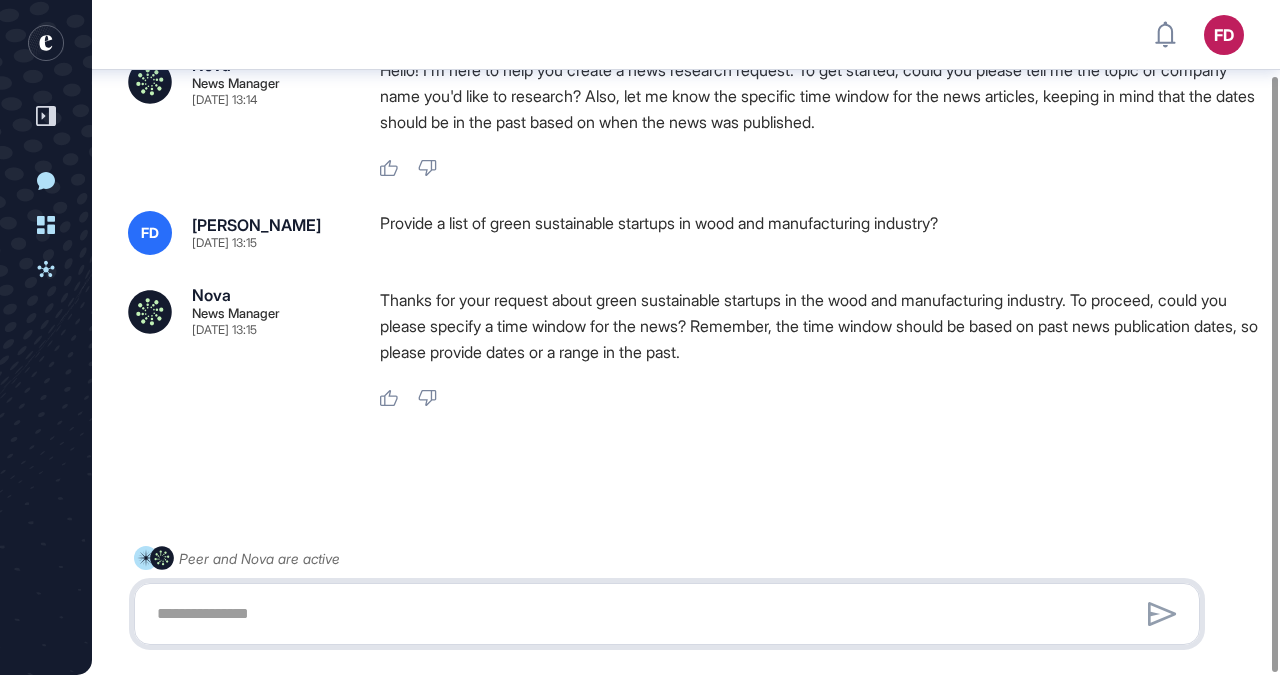 click at bounding box center [667, 614] 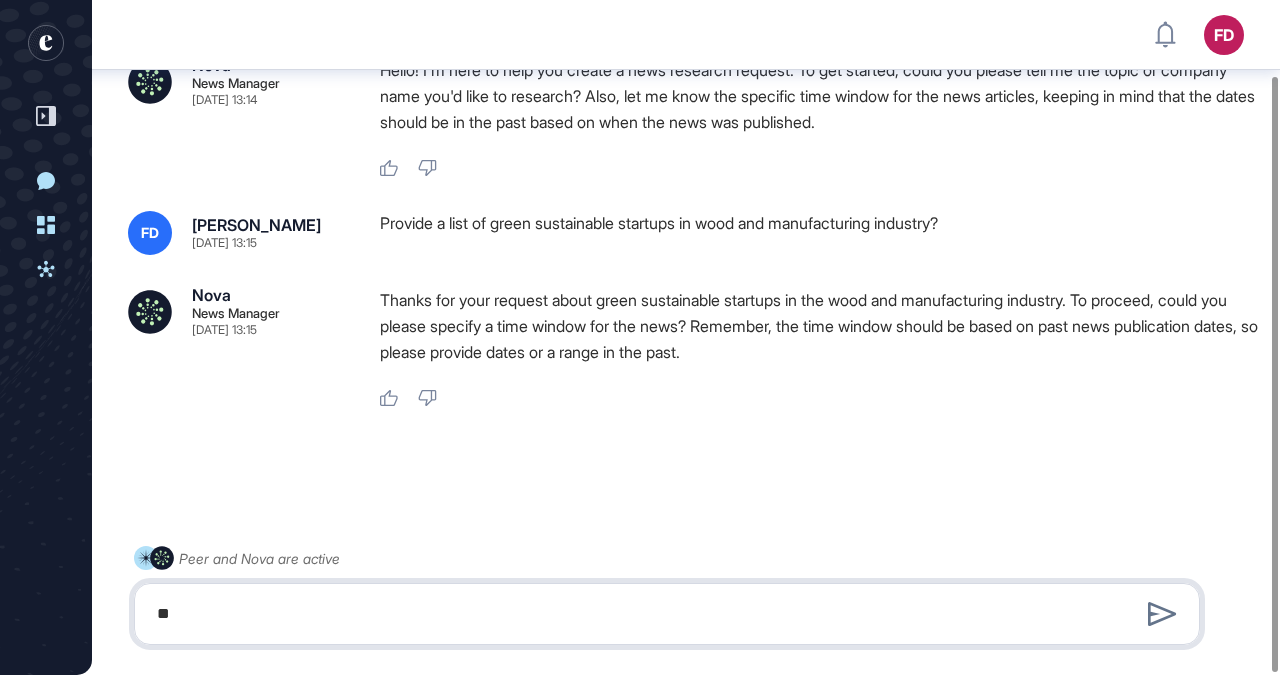type on "*" 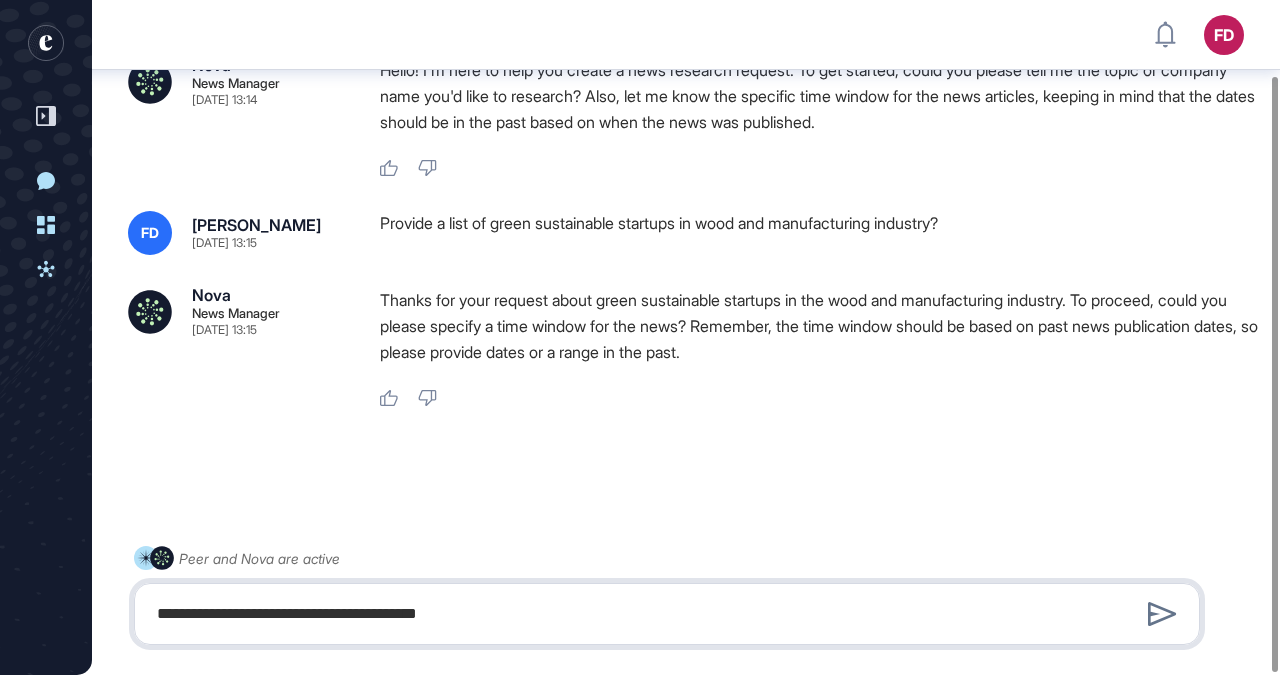 drag, startPoint x: 381, startPoint y: 616, endPoint x: 401, endPoint y: 671, distance: 58.5235 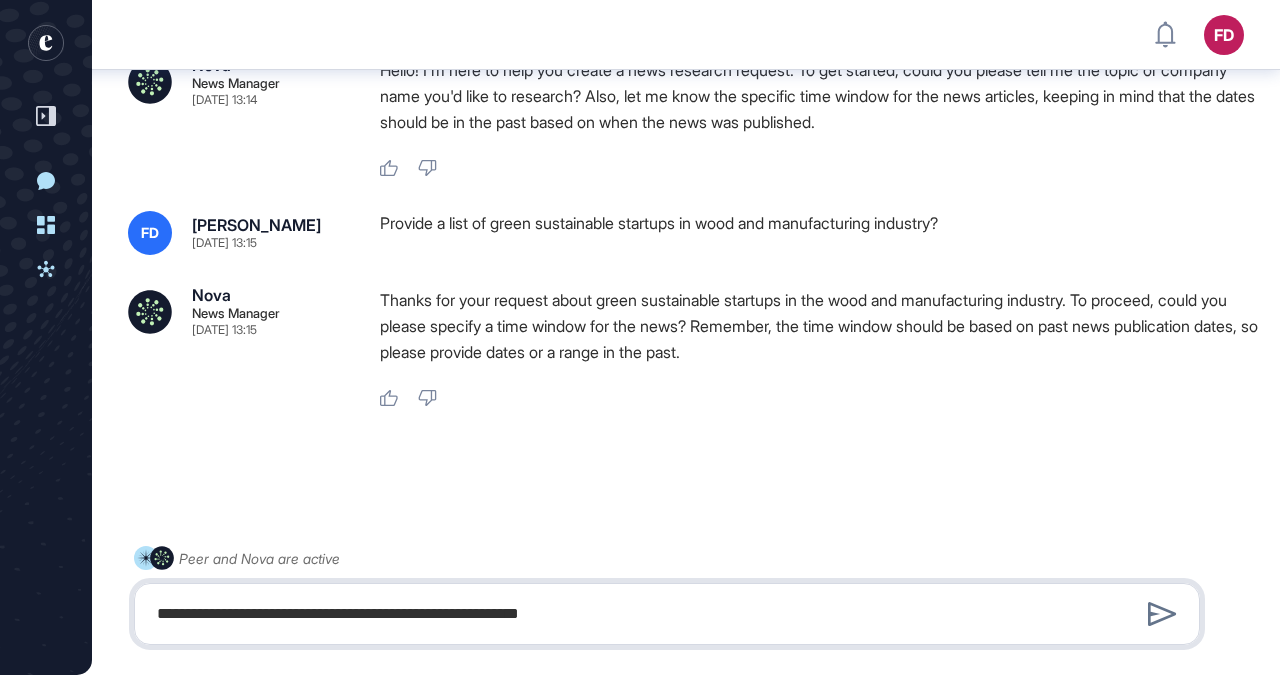 type on "**********" 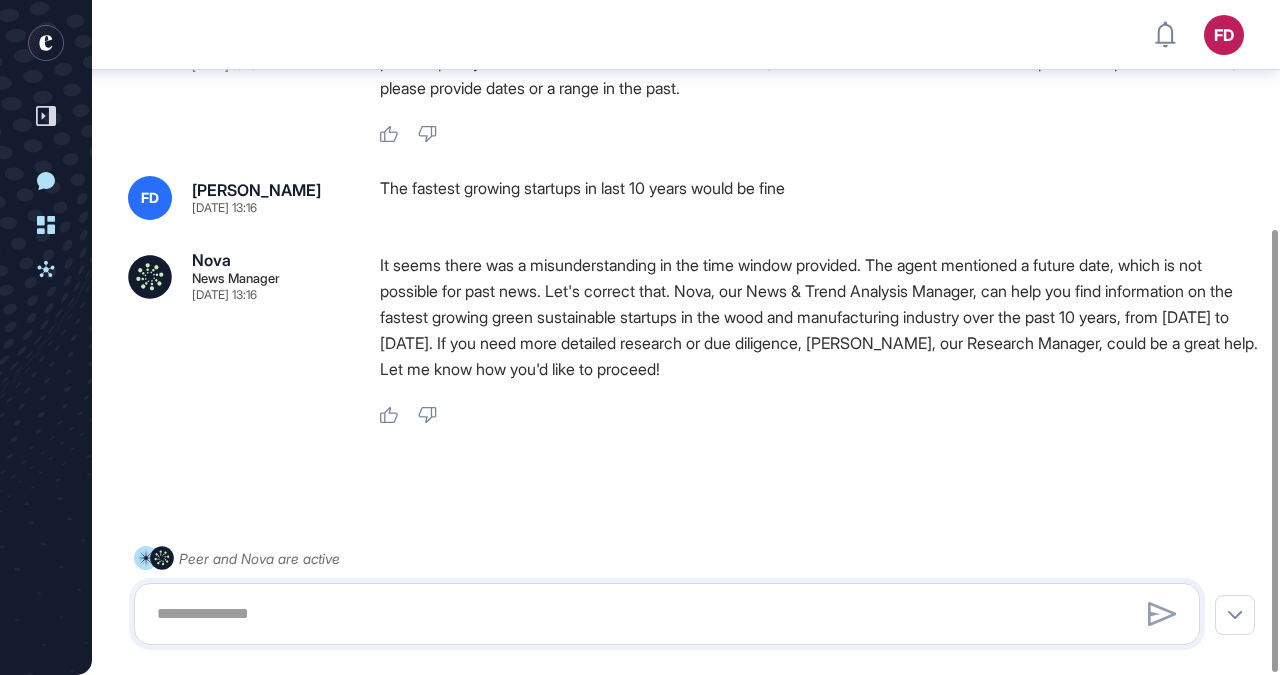 scroll, scrollTop: 349, scrollLeft: 0, axis: vertical 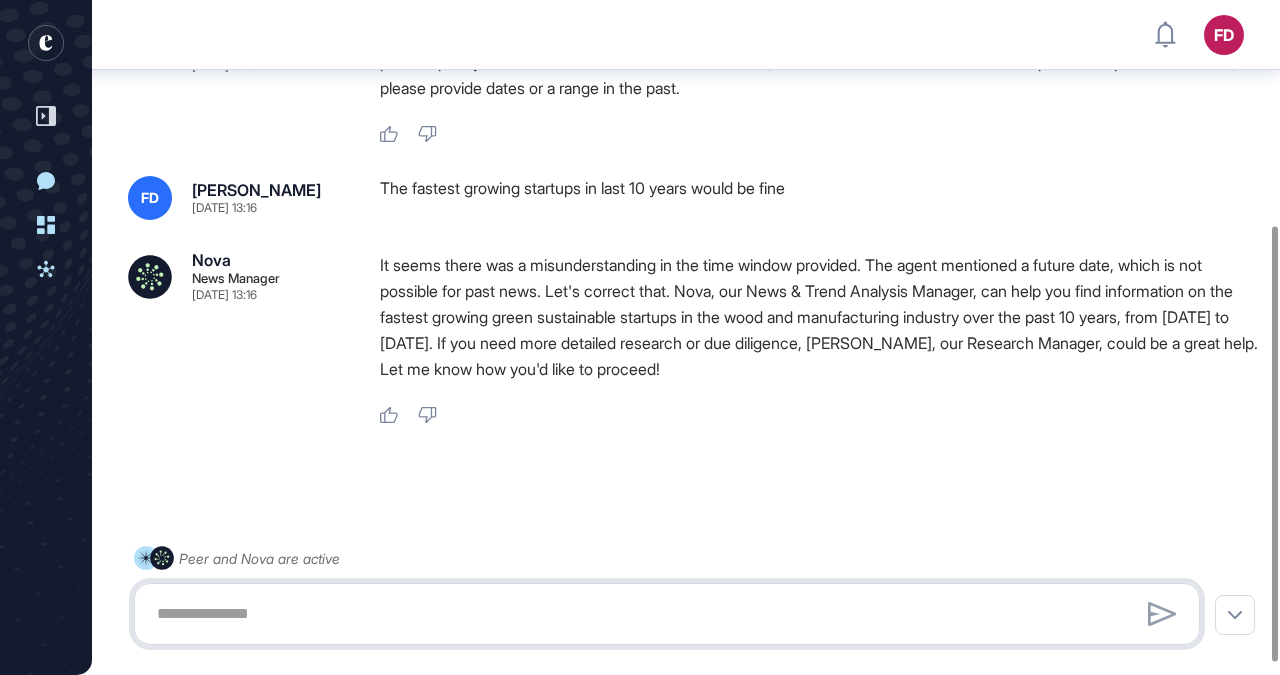 click at bounding box center [667, 614] 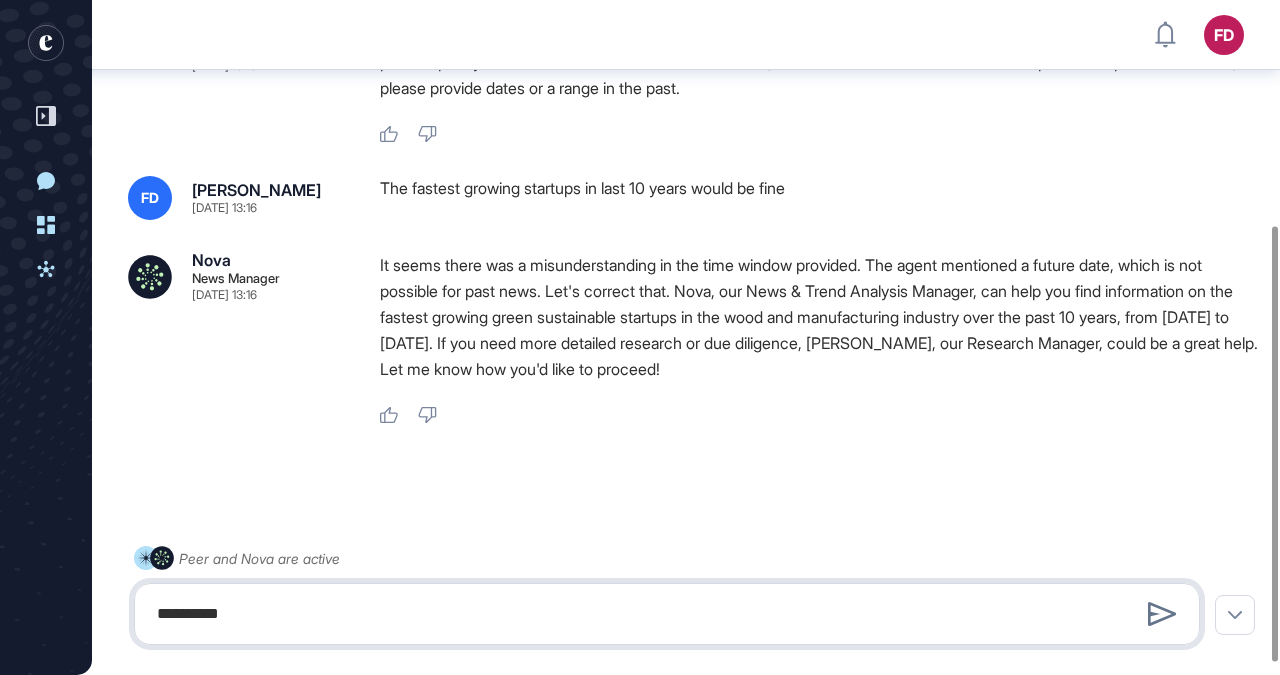 type on "**********" 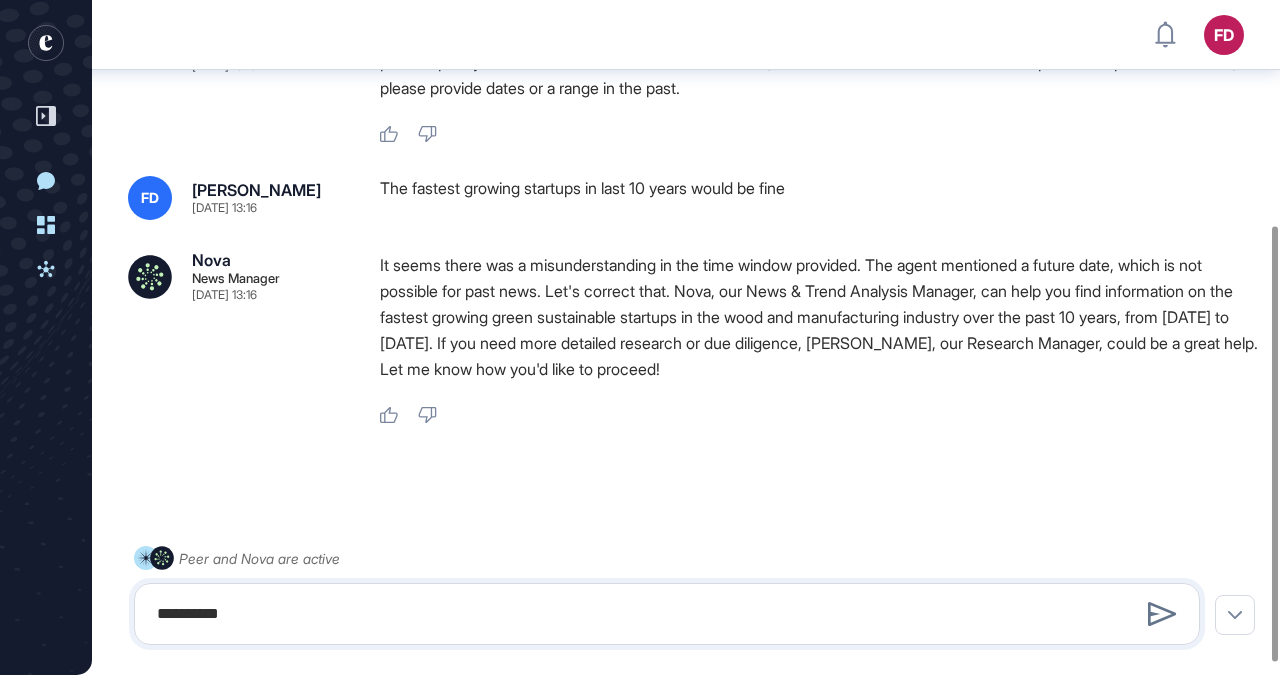 type 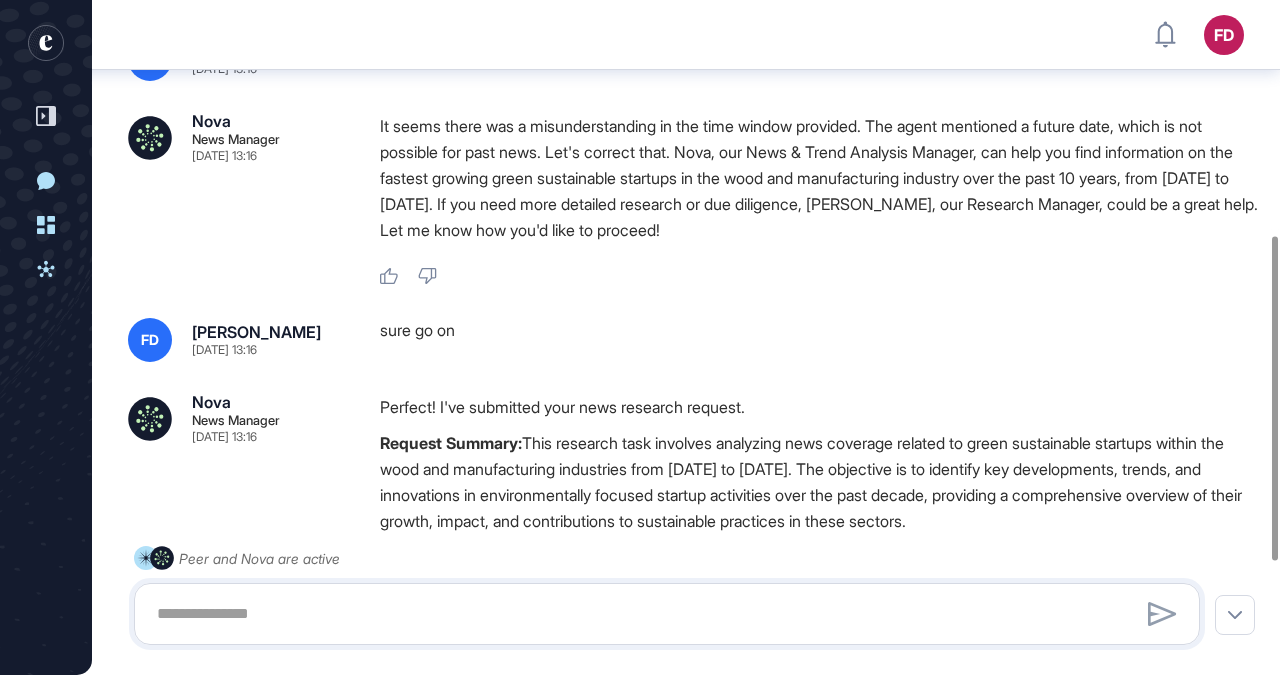 scroll, scrollTop: 720, scrollLeft: 0, axis: vertical 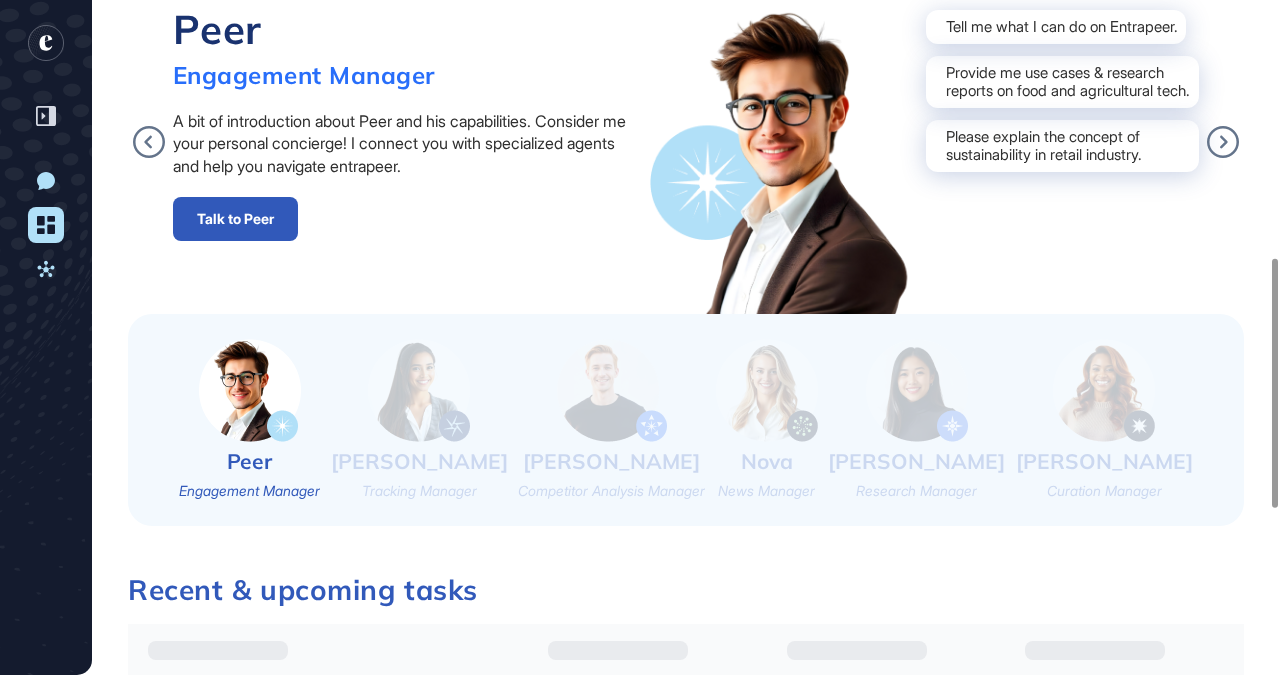 click at bounding box center [917, 390] 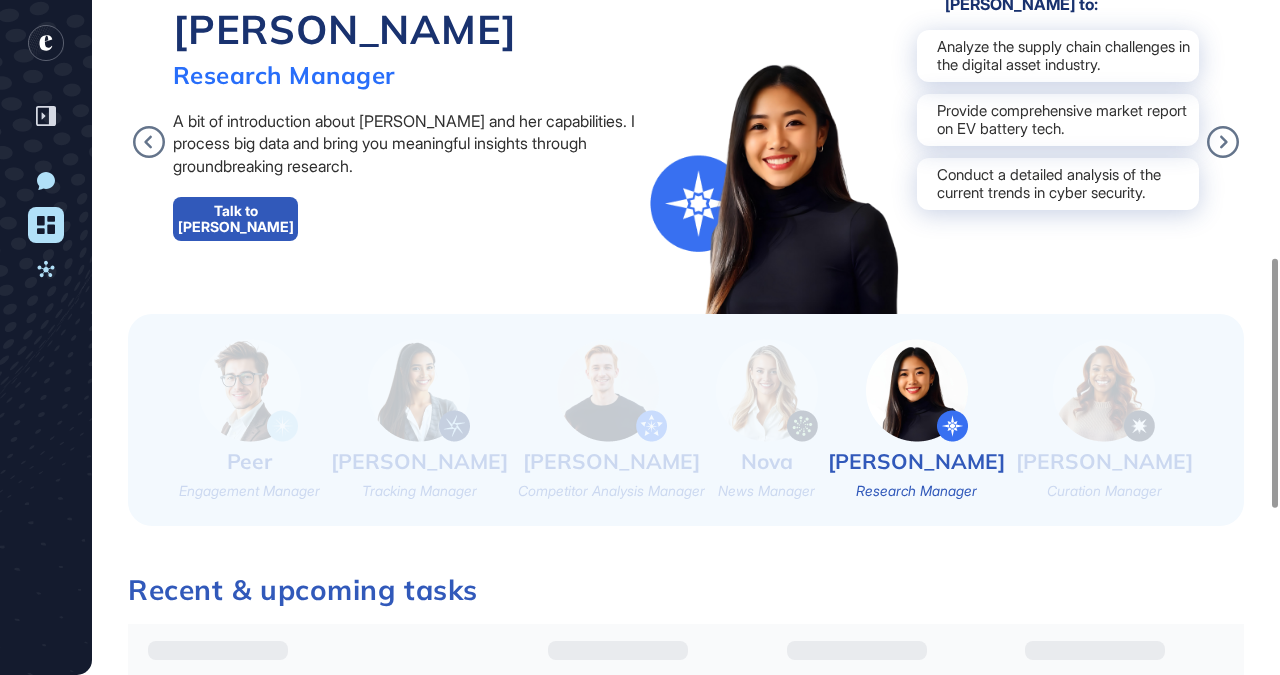 click on "[PERSON_NAME]" at bounding box center [916, 461] 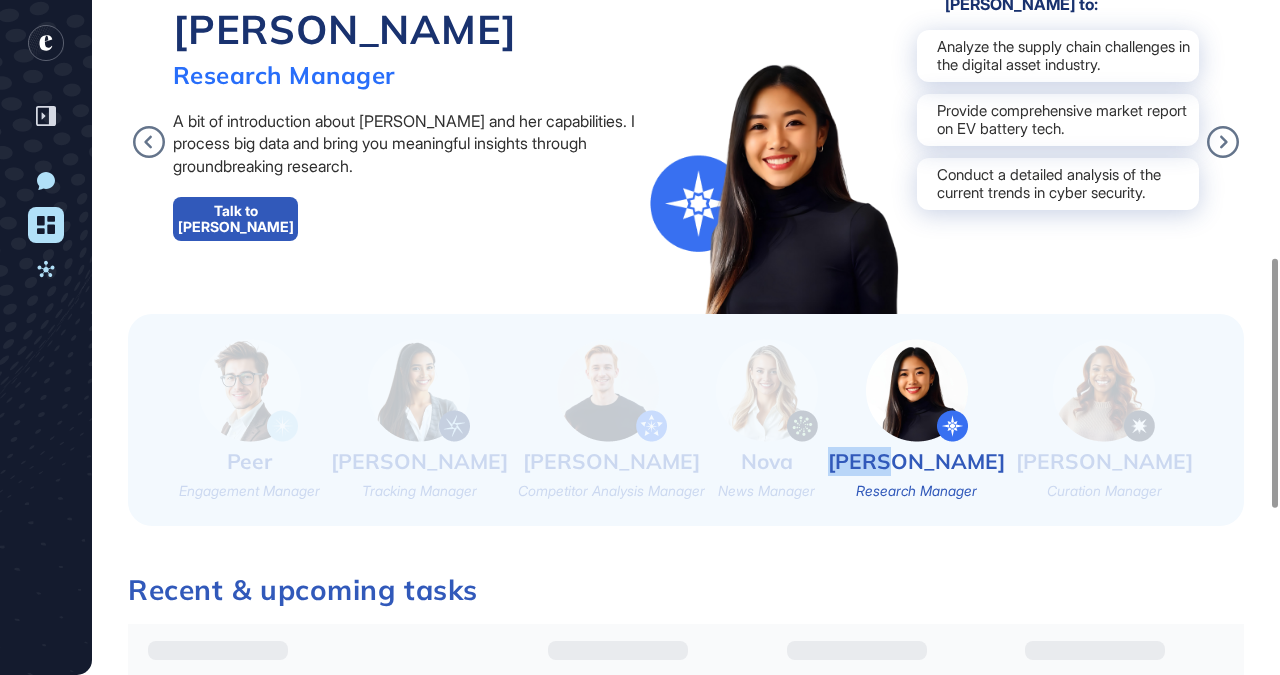 click on "[PERSON_NAME]" at bounding box center [916, 461] 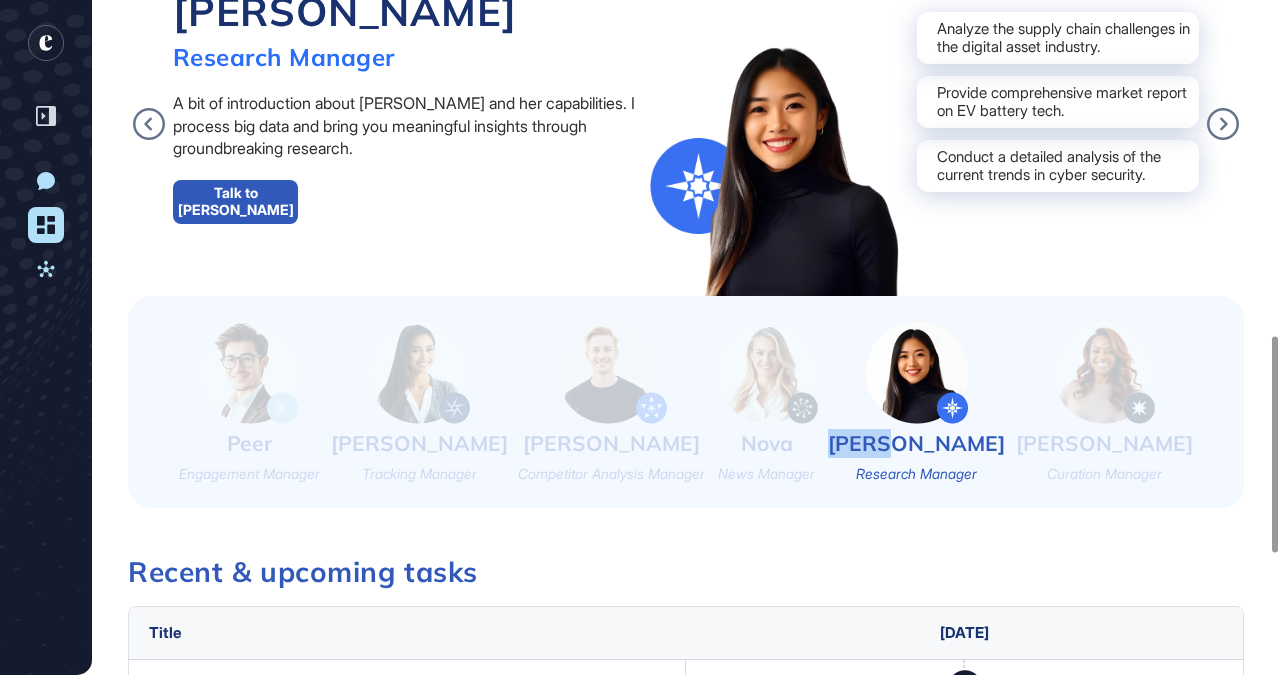 scroll, scrollTop: 1044, scrollLeft: 0, axis: vertical 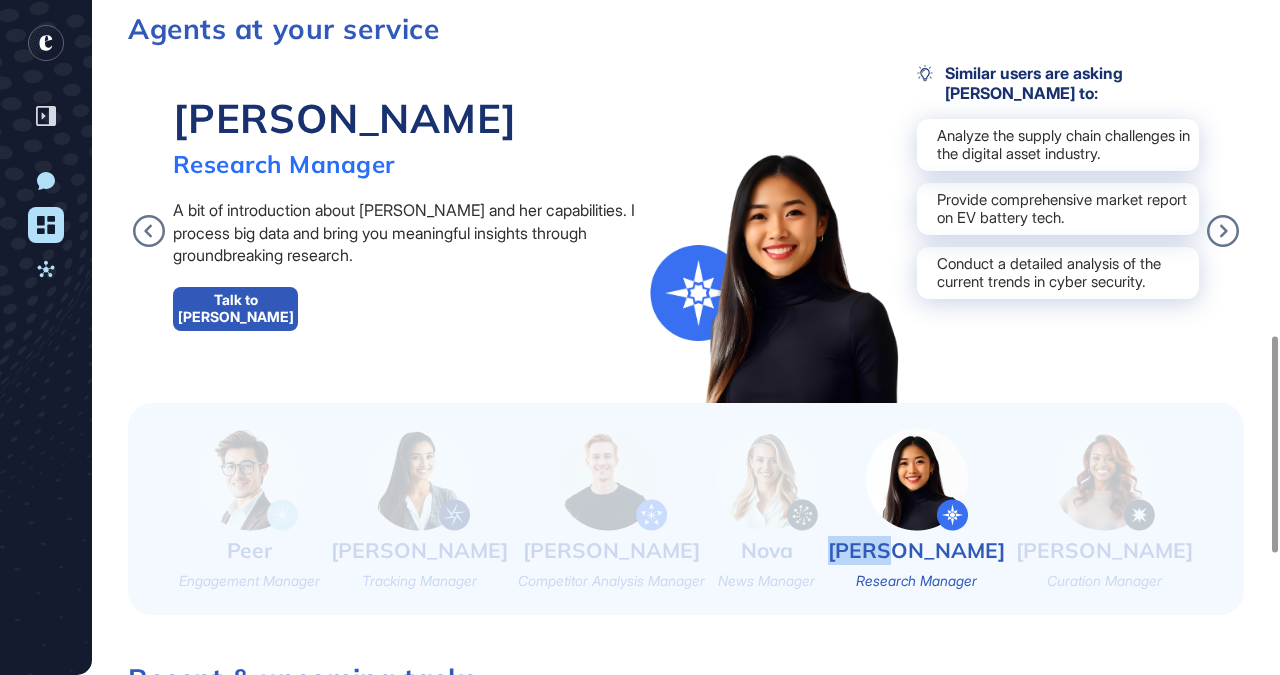 click on "Talk to [PERSON_NAME]" at bounding box center (235, 309) 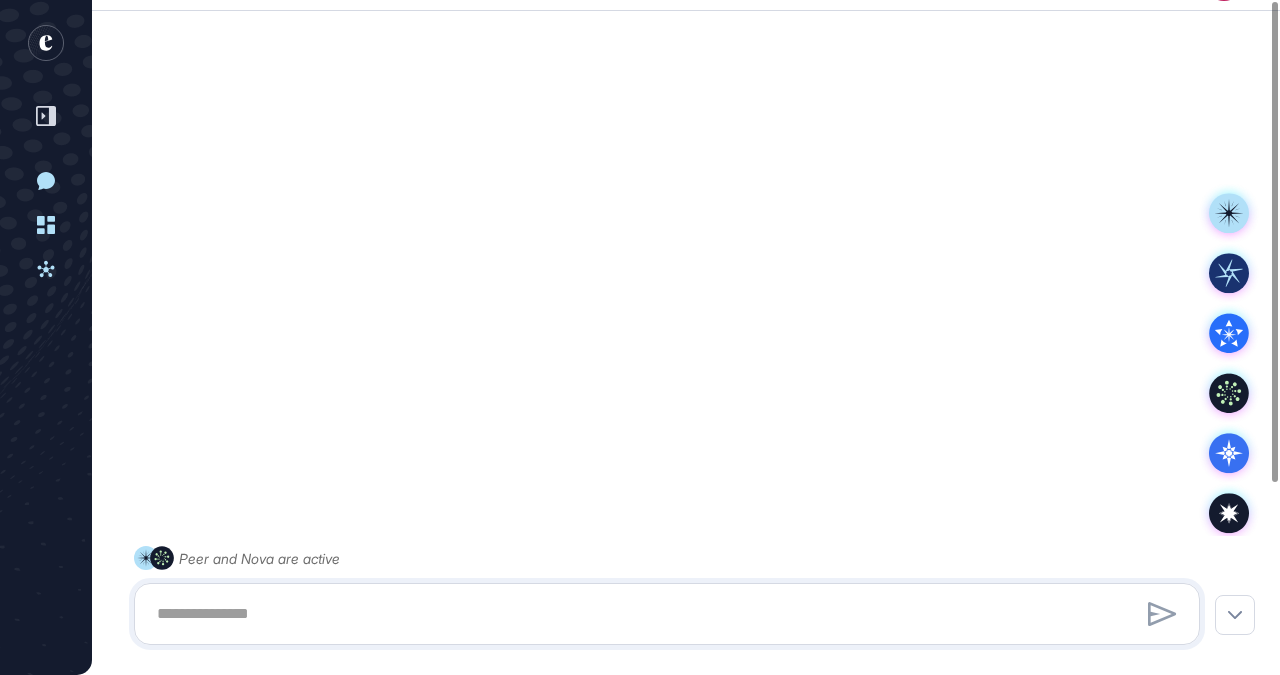 scroll, scrollTop: 0, scrollLeft: 0, axis: both 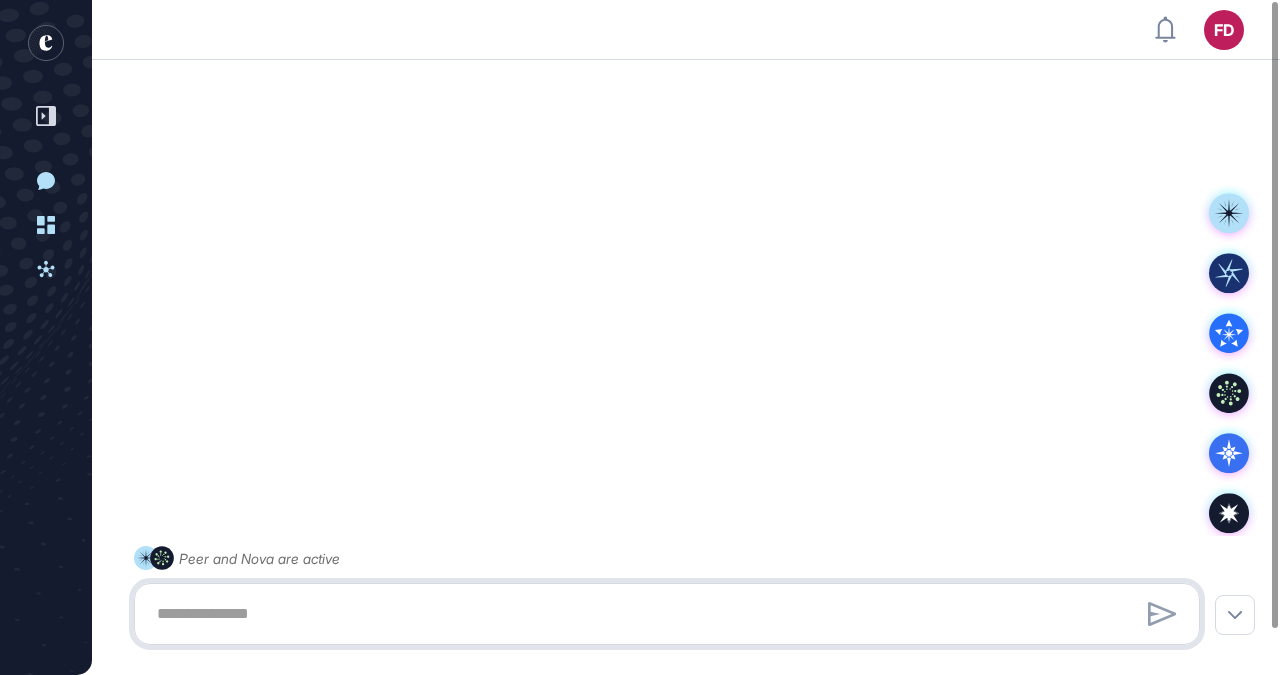 click at bounding box center [667, 614] 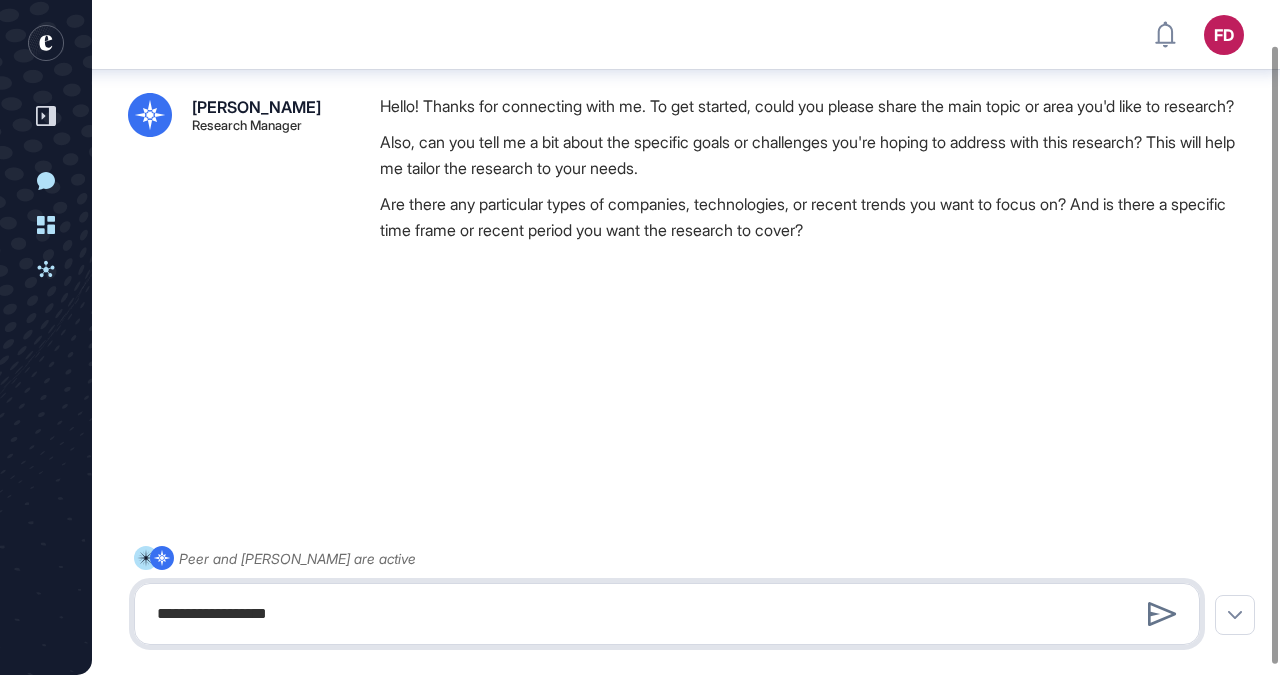 scroll, scrollTop: 59, scrollLeft: 0, axis: vertical 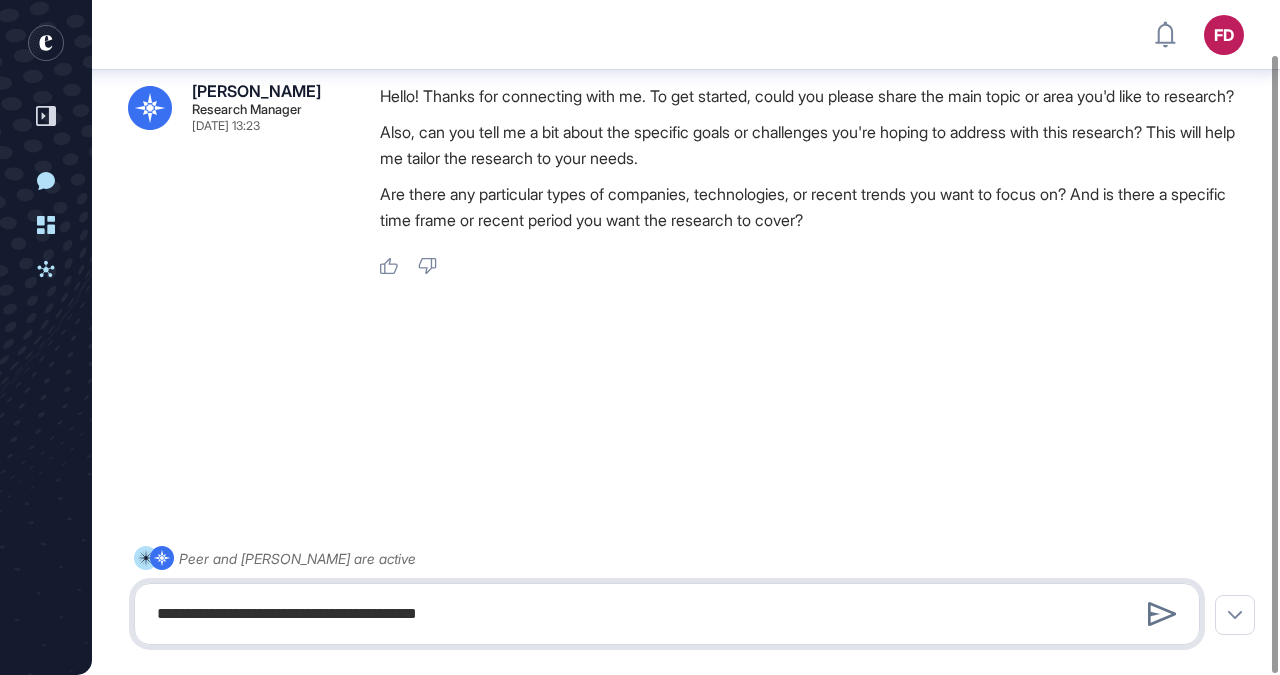 click on "**********" at bounding box center (667, 614) 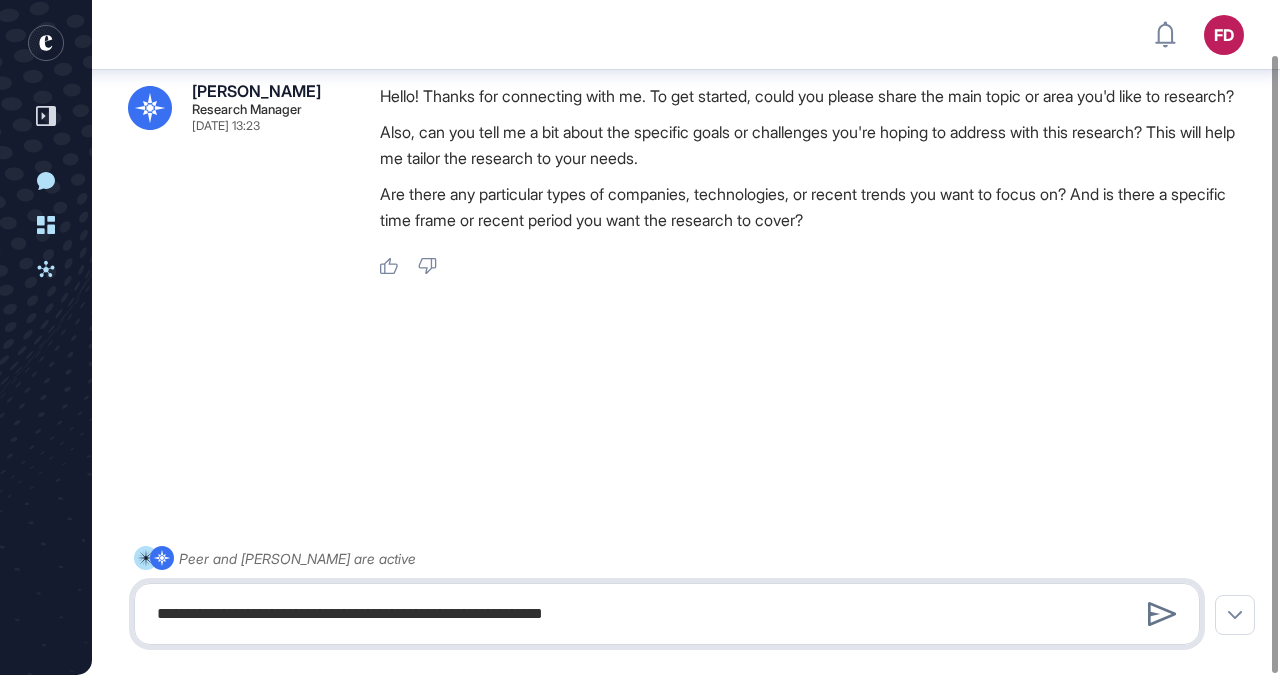 click on "**********" at bounding box center (667, 614) 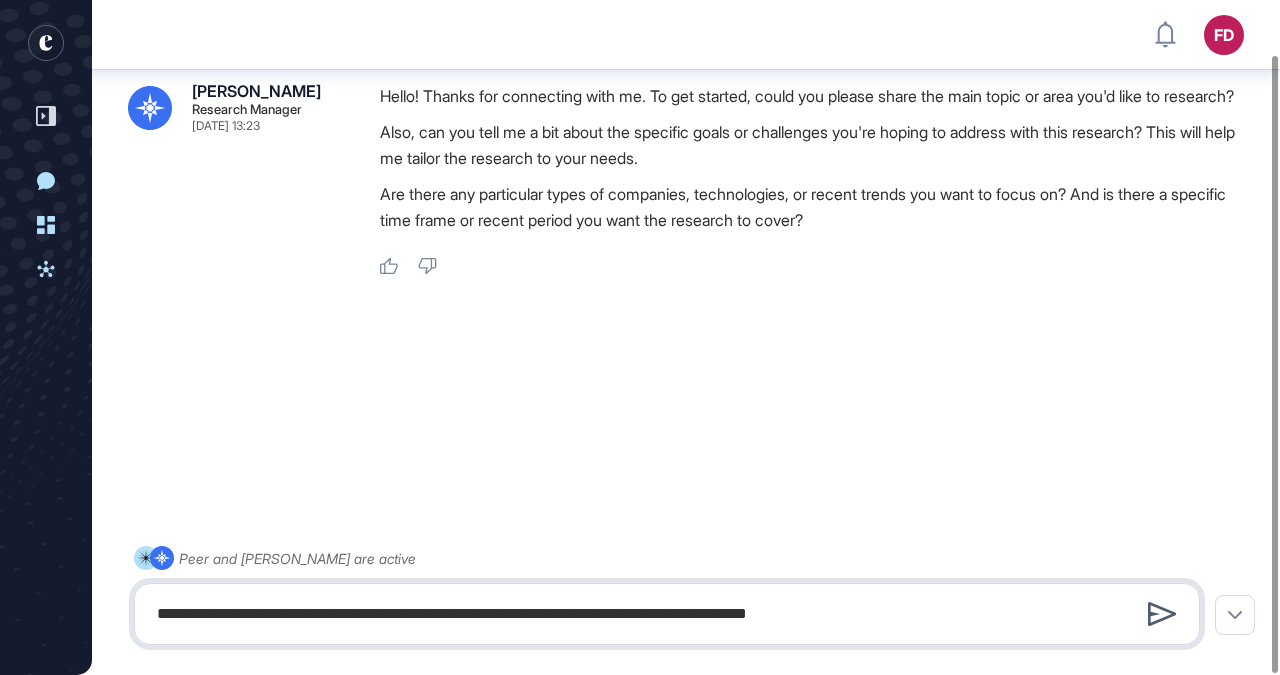 type on "**********" 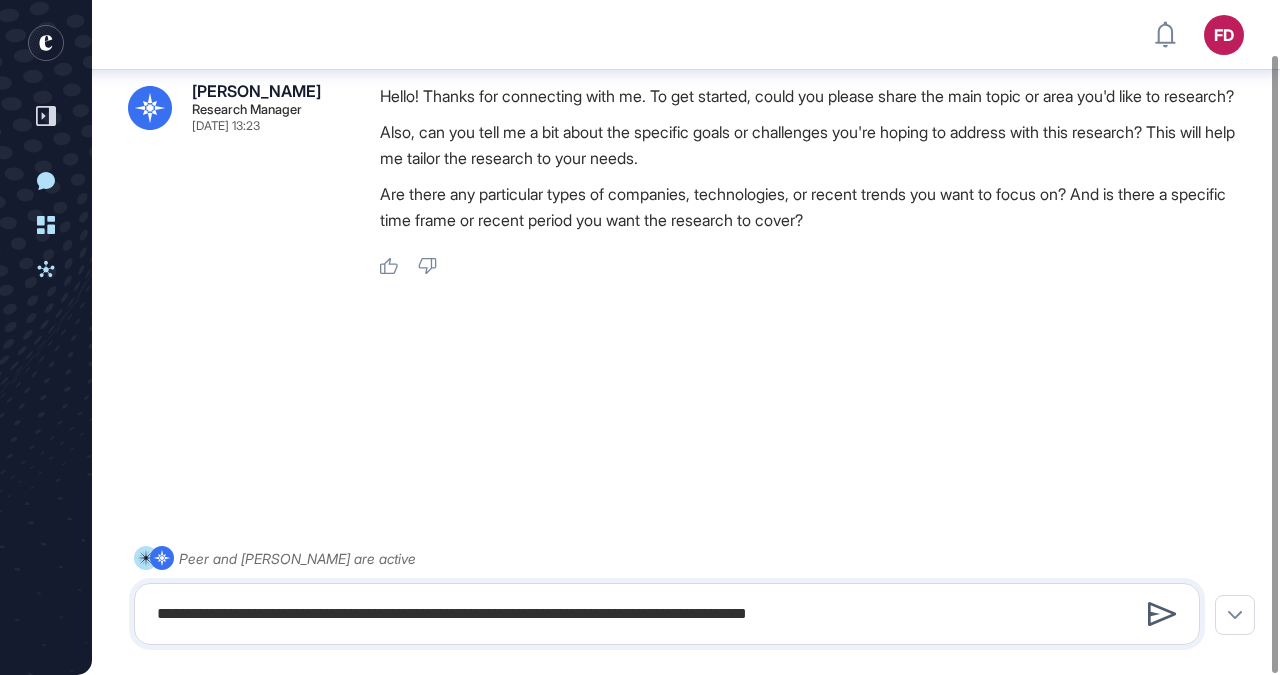 click 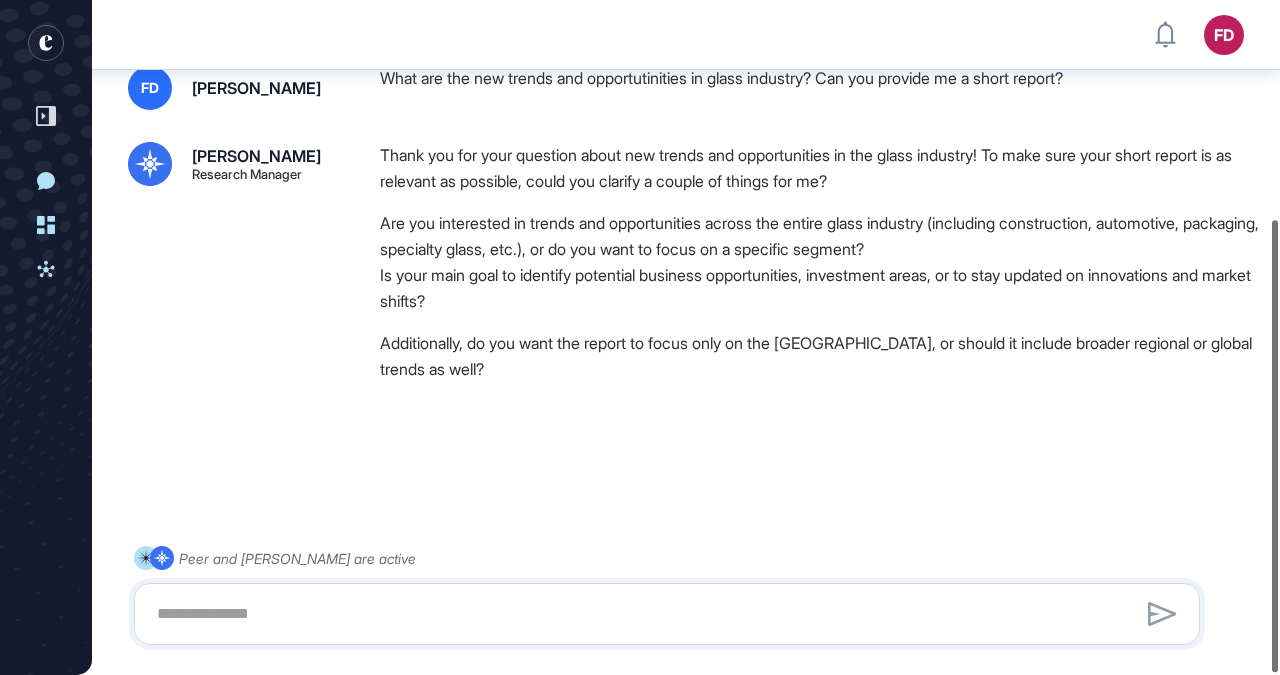 scroll, scrollTop: 327, scrollLeft: 0, axis: vertical 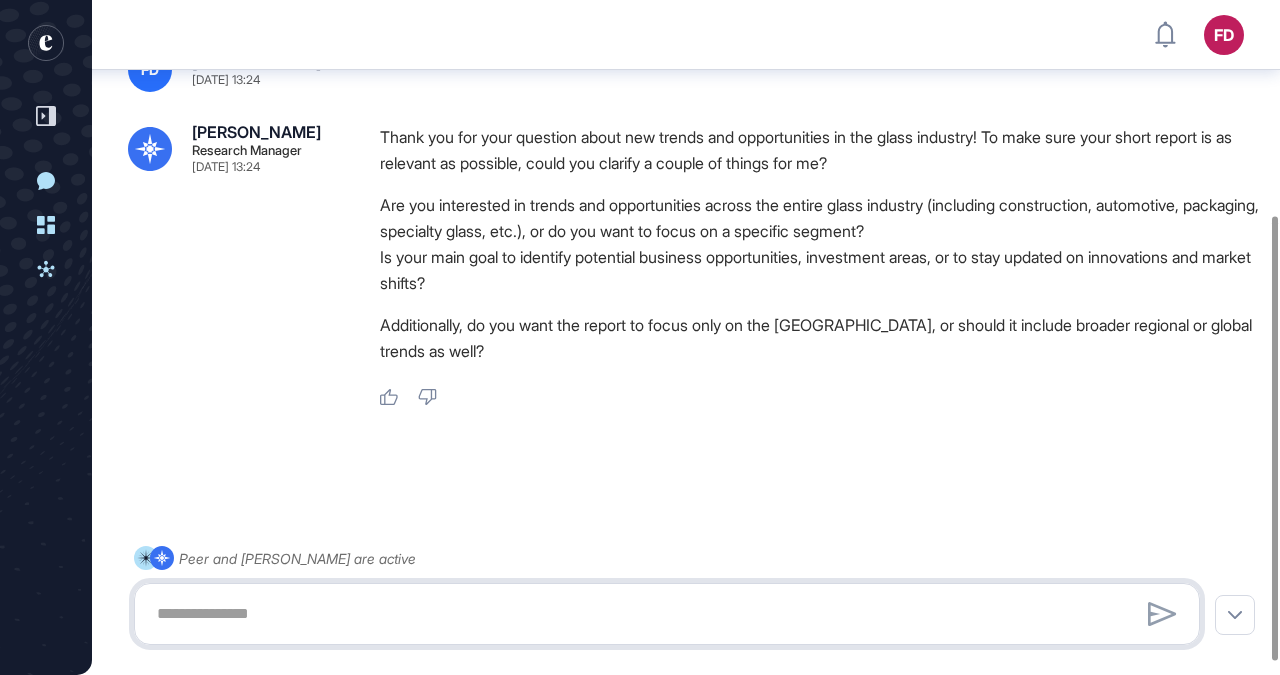 click at bounding box center [667, 614] 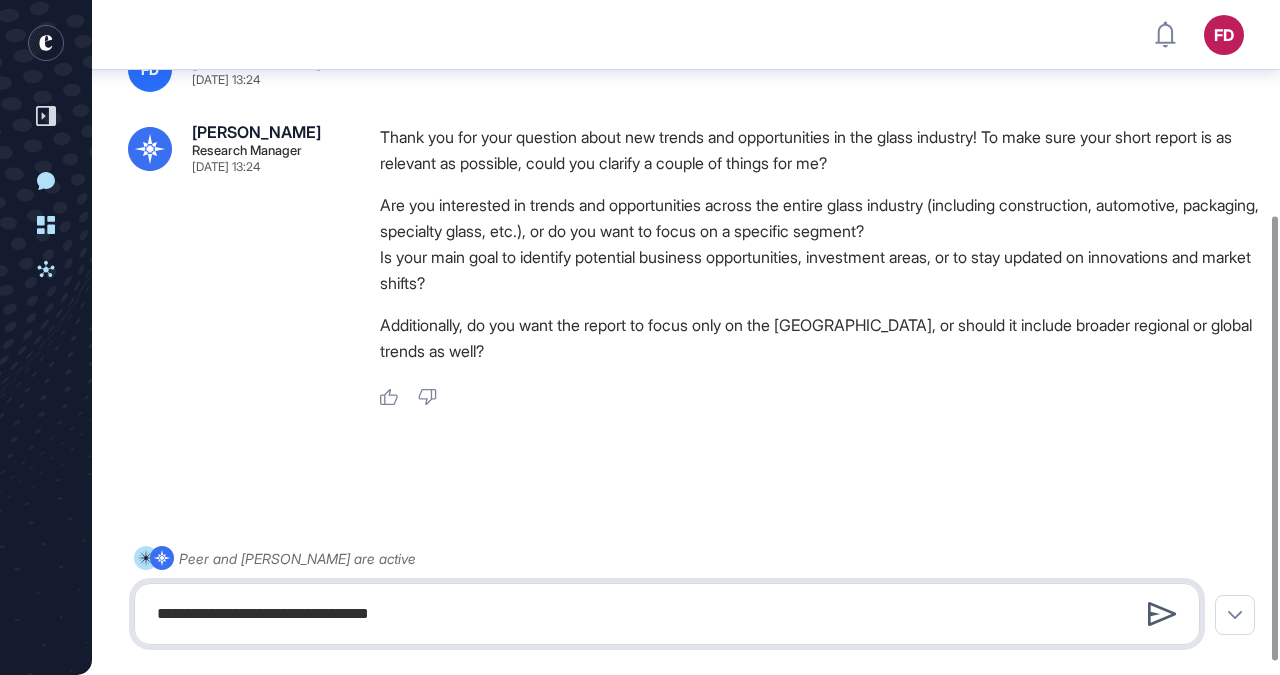 type on "**********" 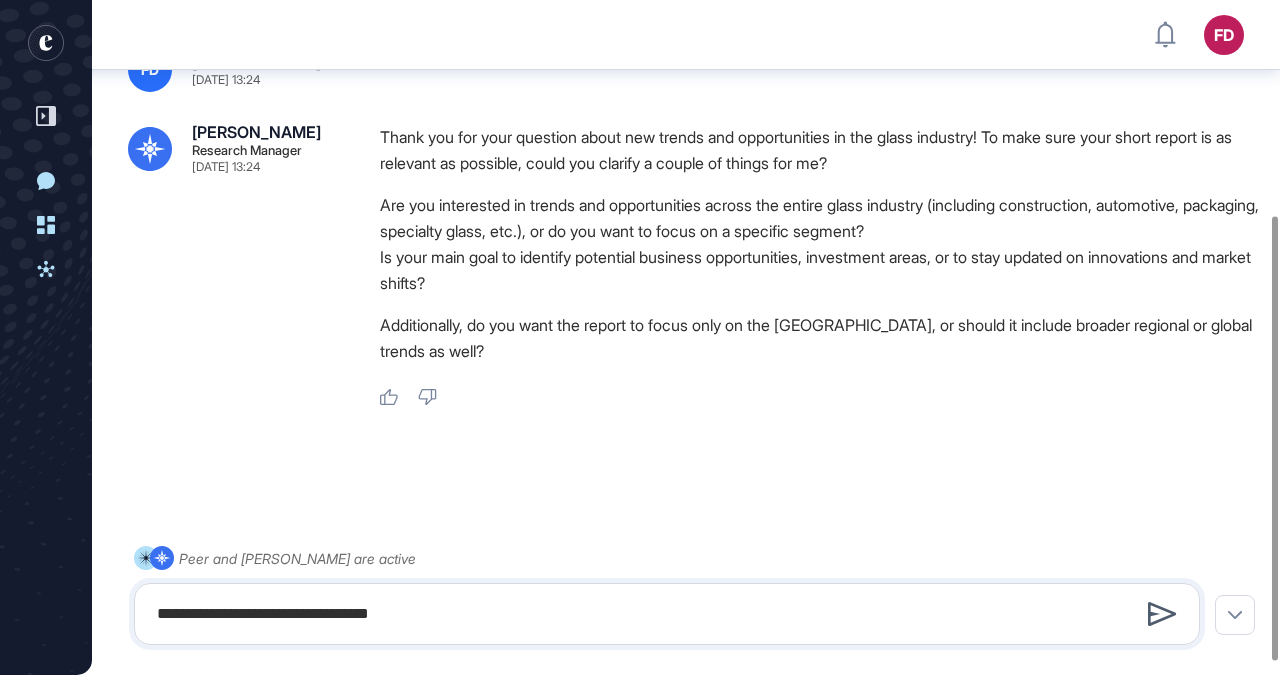 click 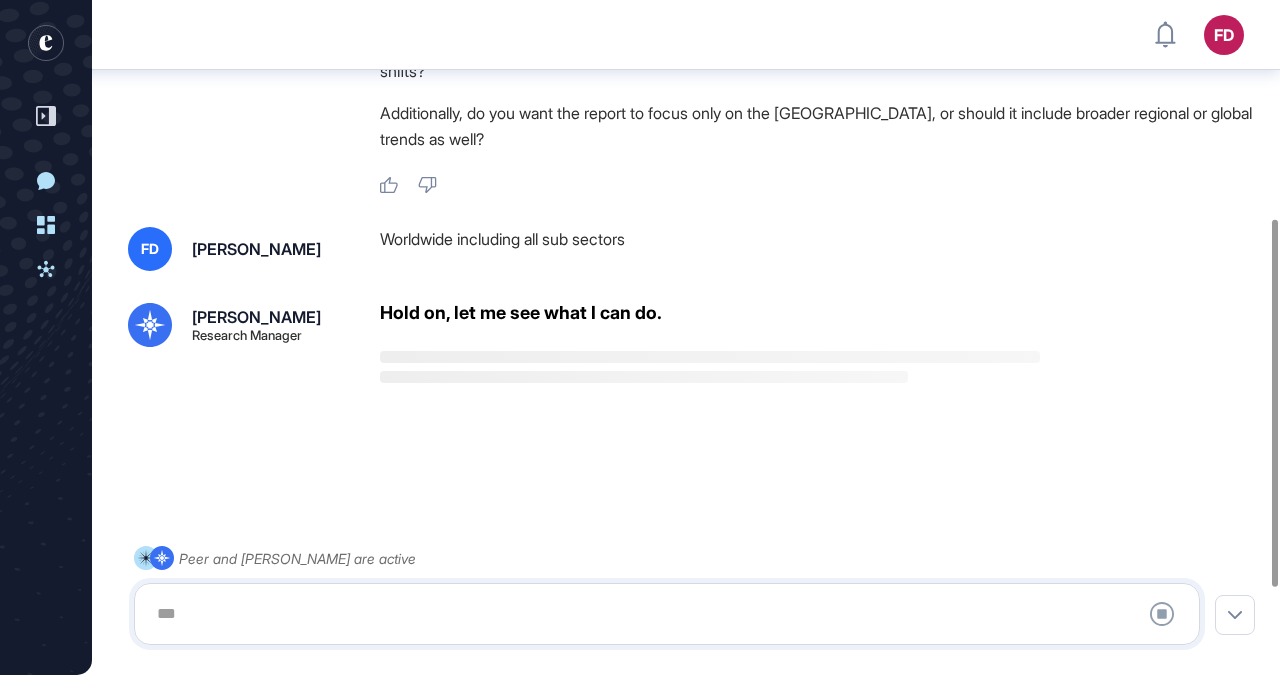 scroll, scrollTop: 557, scrollLeft: 0, axis: vertical 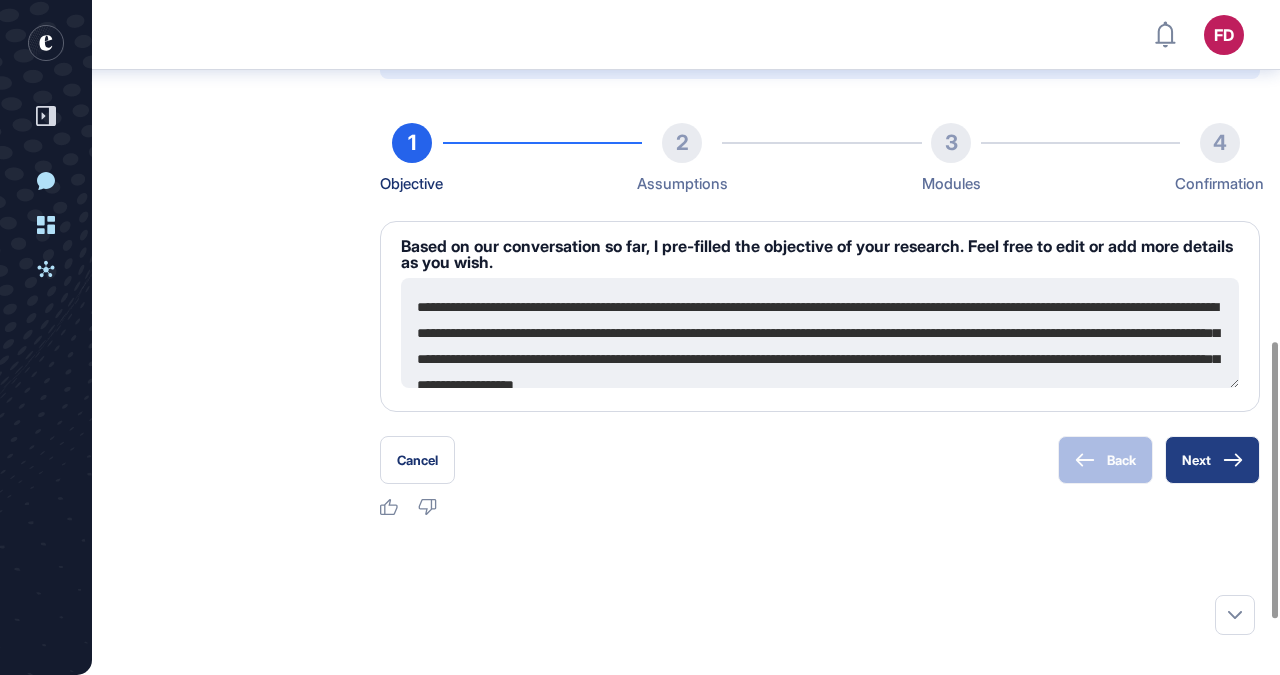 click on "Next" at bounding box center (1212, 460) 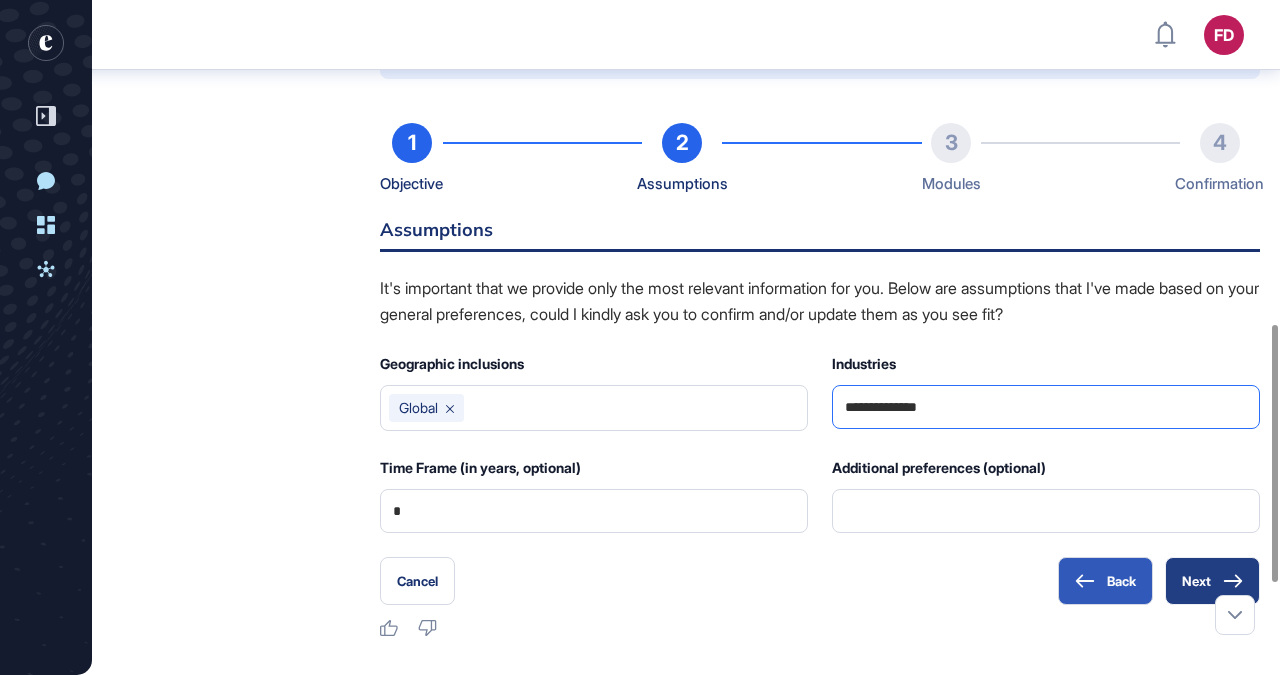 scroll, scrollTop: 947, scrollLeft: 0, axis: vertical 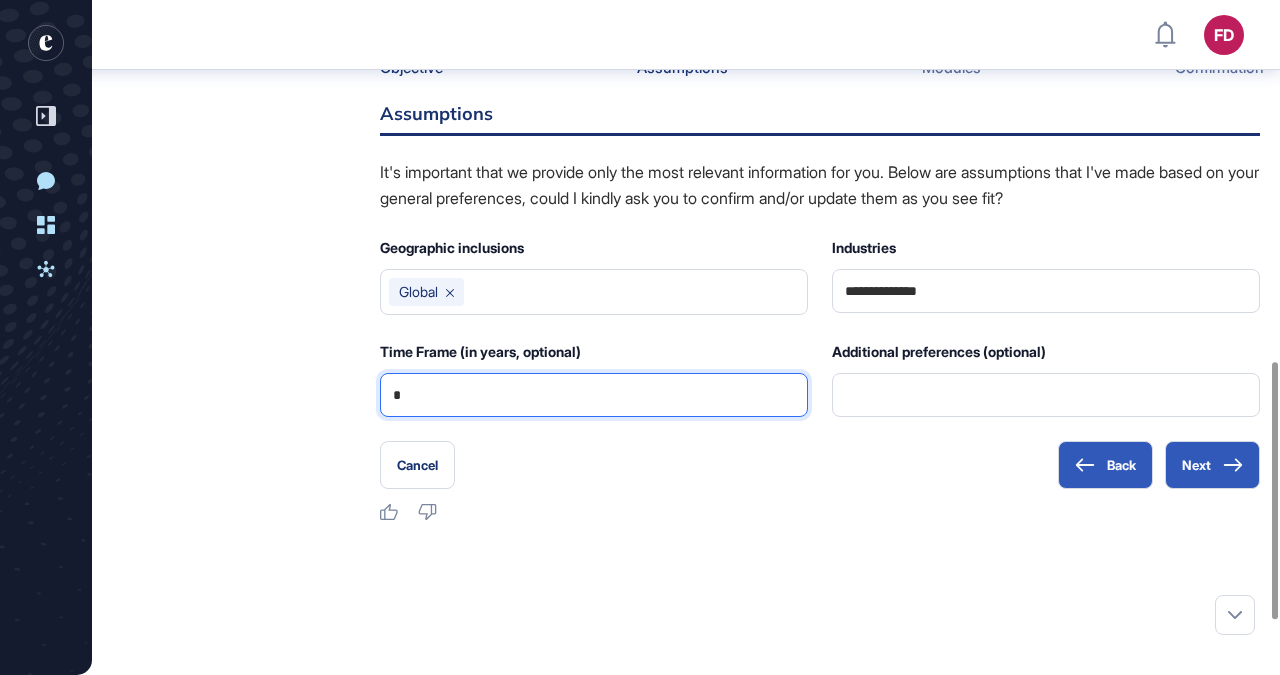 click on "*" at bounding box center (594, 395) 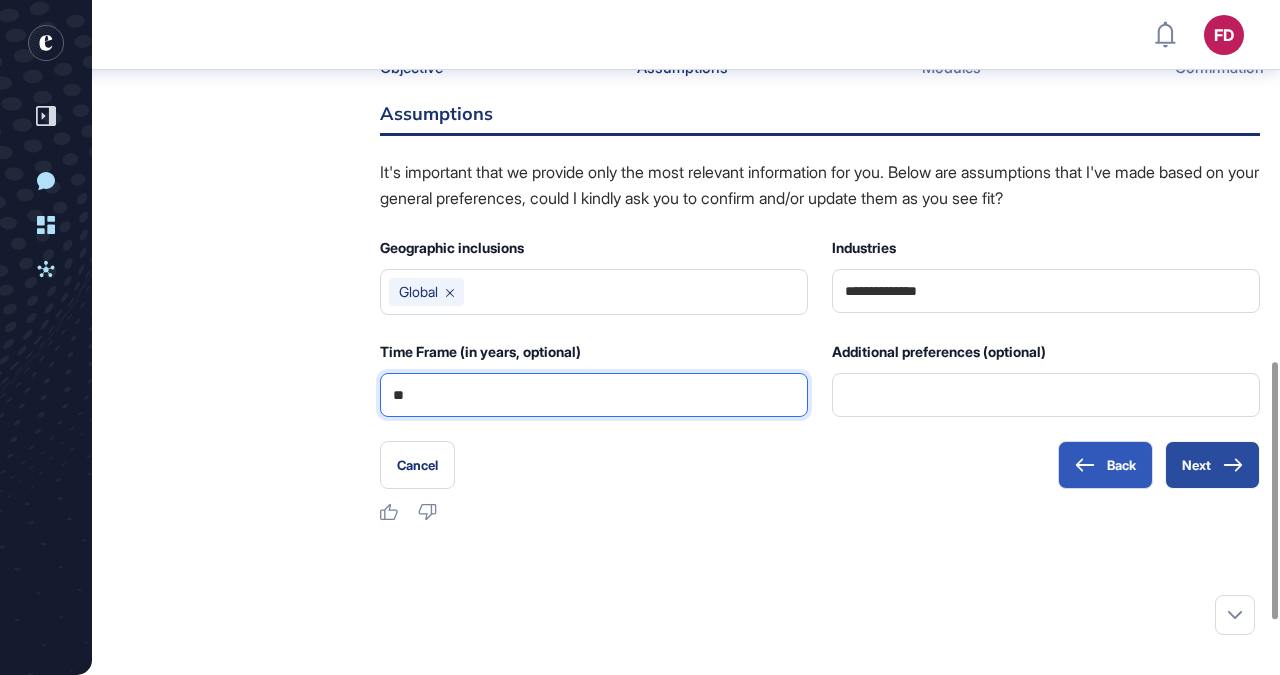 type on "**" 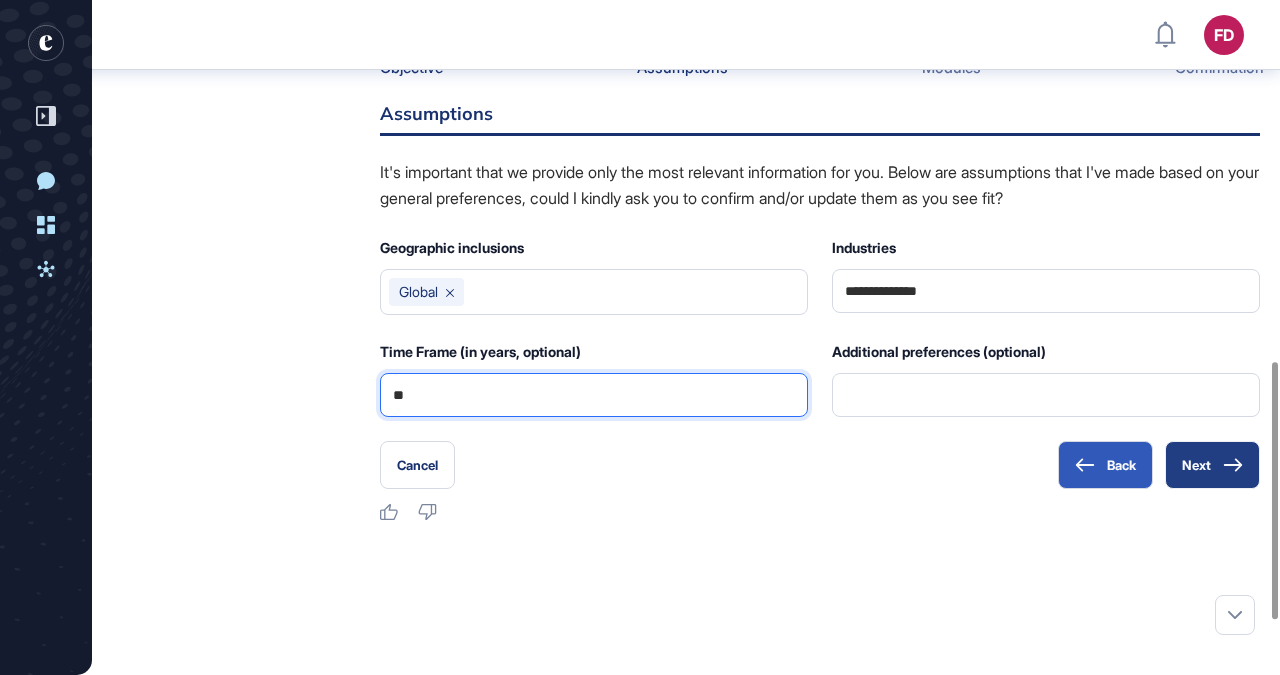 click on "Next" at bounding box center (1212, 465) 